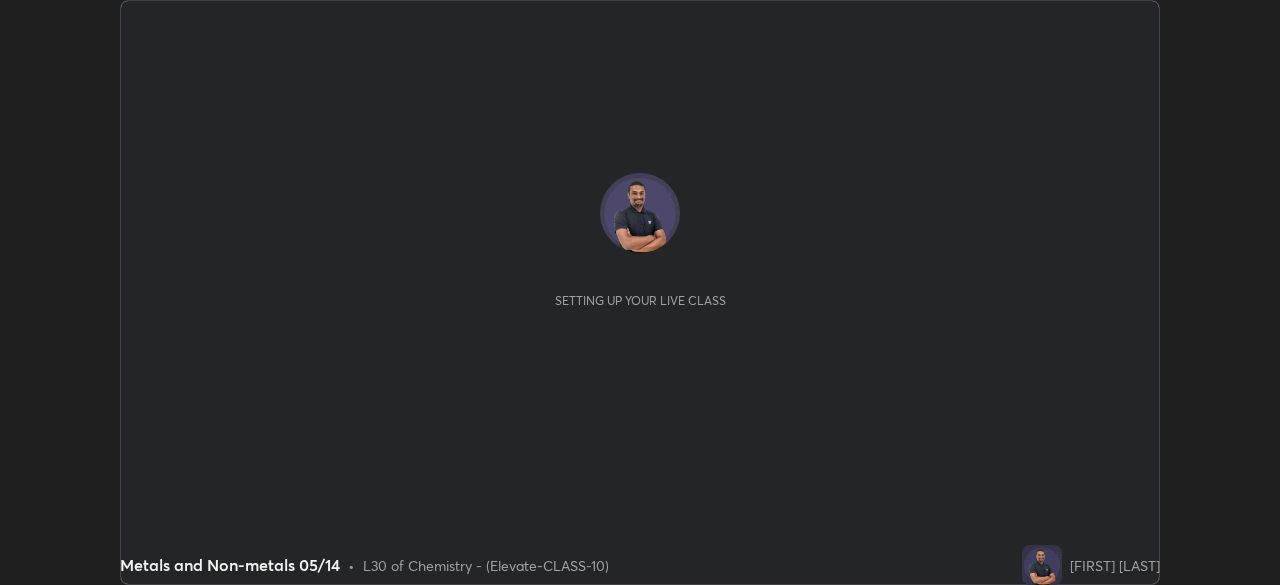 scroll, scrollTop: 0, scrollLeft: 0, axis: both 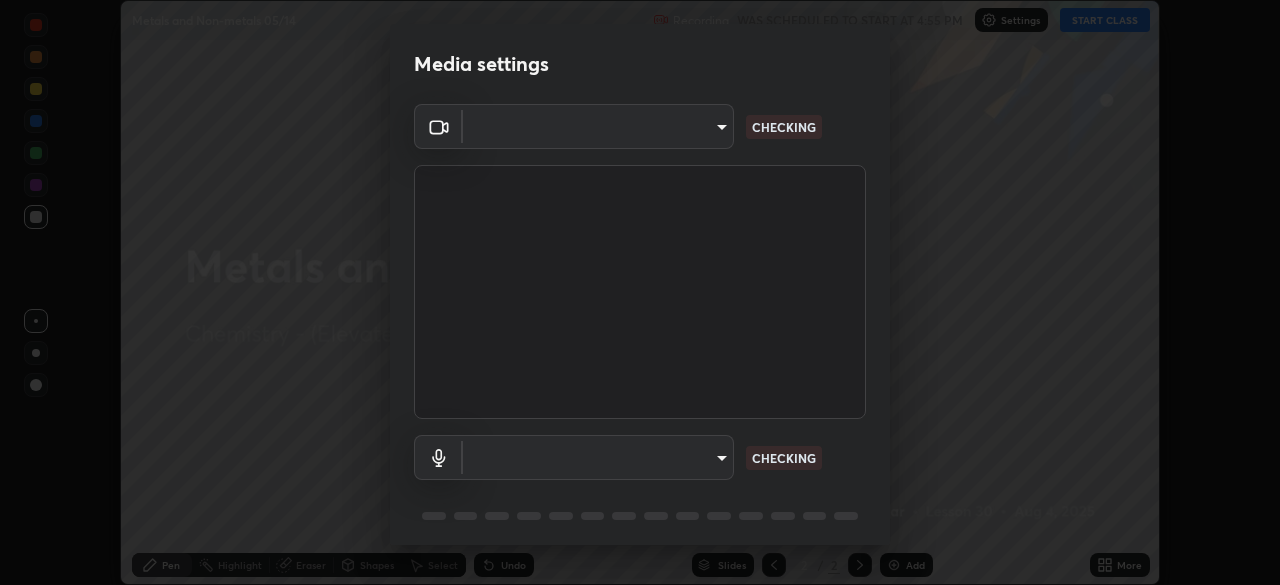 type on "548a44a52523d2997e35a3c13491b16d14ec2e678e88aab68fdaa9d4bfa060c5" 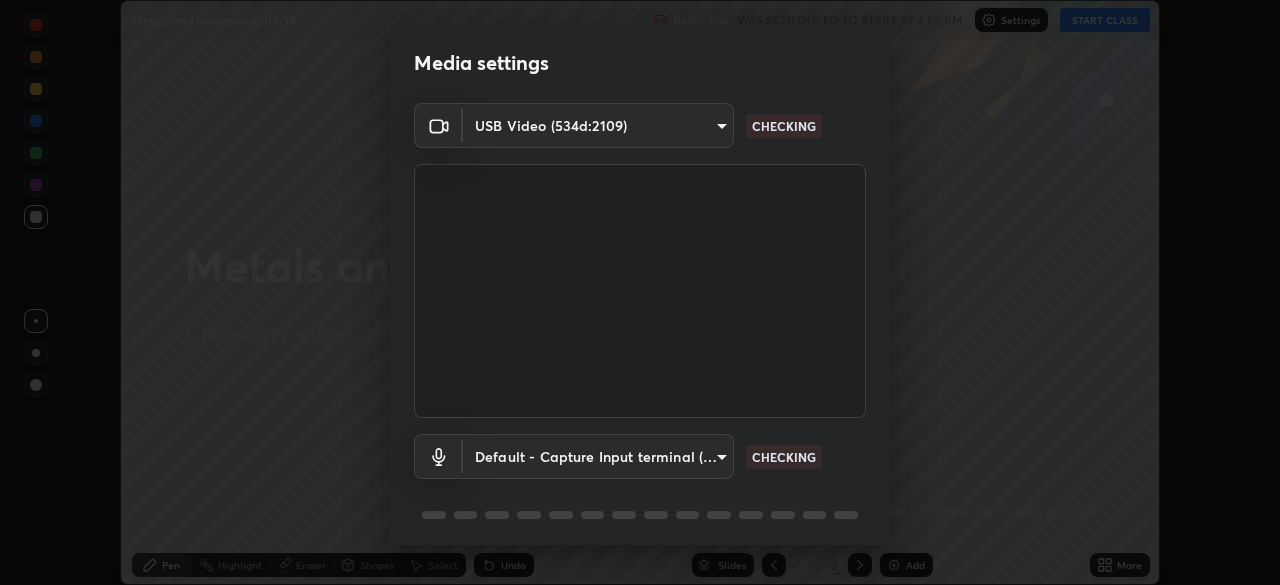 scroll, scrollTop: 71, scrollLeft: 0, axis: vertical 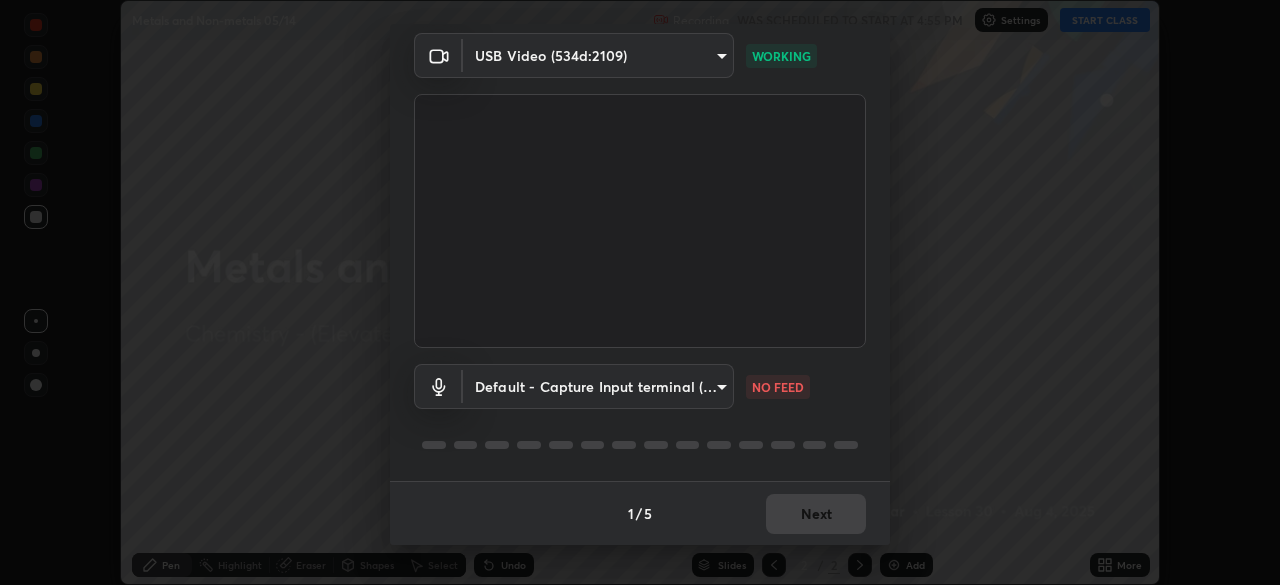 click on "Erase all Metals and Non-metals [DATE] Recording WAS SCHEDULED TO START AT  [TIME] Settings START CLASS Setting up your live class Metals and Non-metals [DATE] • L30 of Chemistry - (Elevate-CLASS-10) [FIRST] [LAST] Pen Highlight Eraser Shapes Select Undo Slides 2 / 2 Add More No doubts shared Encourage your learners to ask a doubt for better clarity Report an issue Reason for reporting Buffering Chat not working Audio - Video sync issue Educator video quality low ​ Attach an image Report Media settings USB Video (534d:2109) [HASH] WORKING Default - Capture Input terminal (Digital Array MIC) default NO FEED 1 / 5 Next" at bounding box center [640, 292] 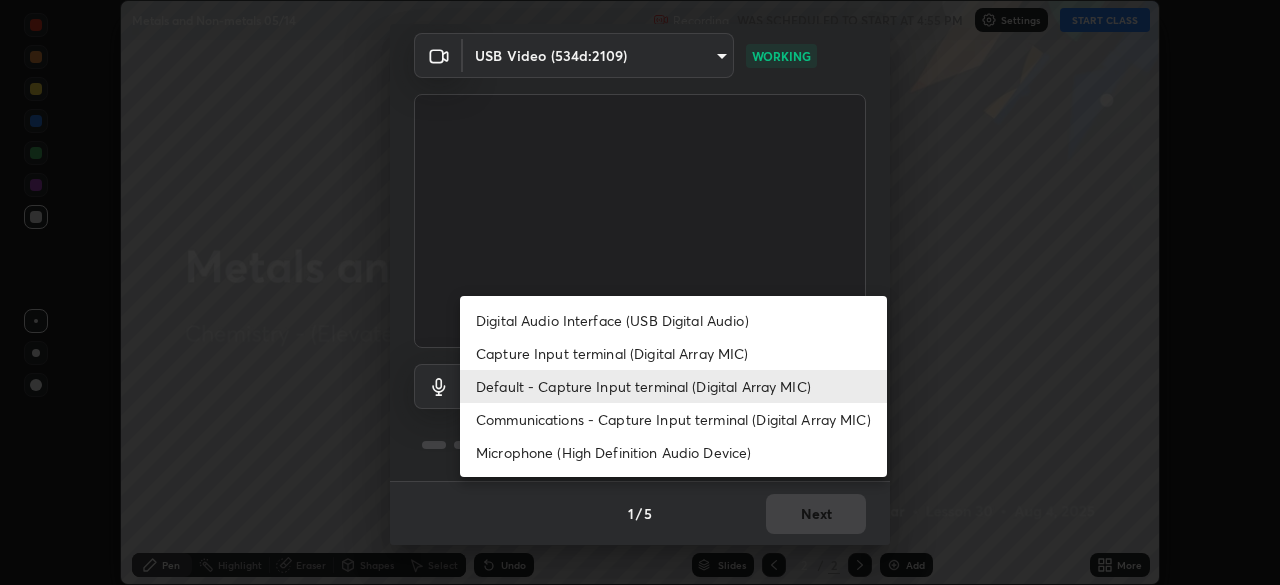 click on "Communications - Capture Input terminal (Digital Array MIC)" at bounding box center [673, 419] 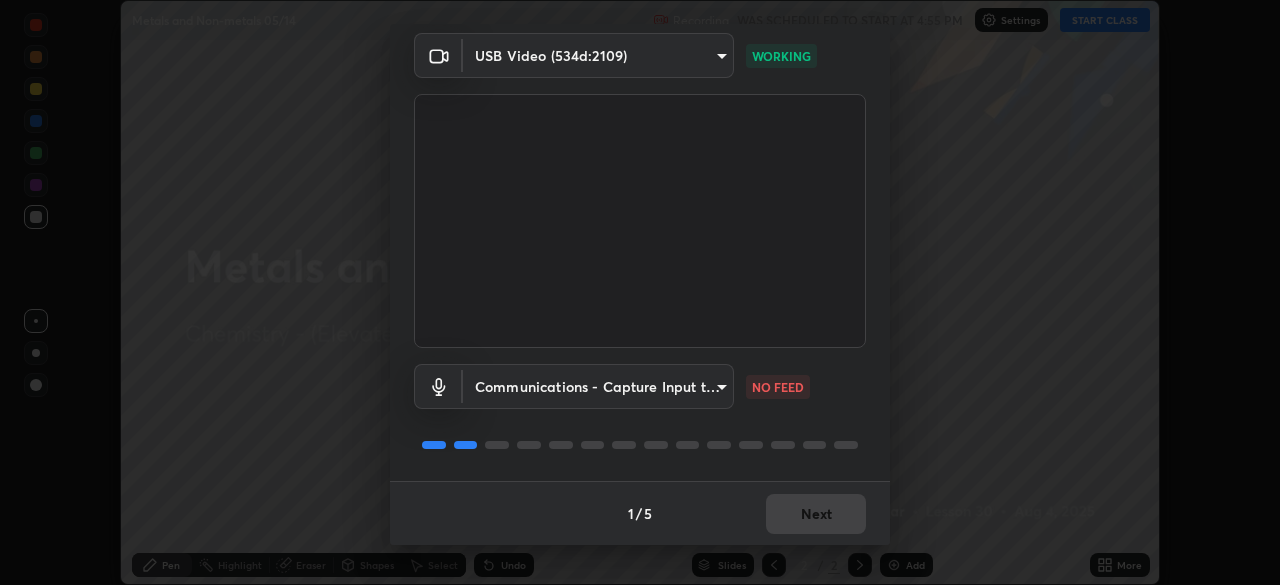 click on "Erase all Metals and Non-metals [DATE] Recording WAS SCHEDULED TO START AT  [TIME] Settings START CLASS Setting up your live class Metals and Non-metals [DATE] • L30 of Chemistry - (Elevate-CLASS-10) [FIRST] [LAST] Pen Highlight Eraser Shapes Select Undo Slides 2 / 2 Add More No doubts shared Encourage your learners to ask a doubt for better clarity Report an issue Reason for reporting Buffering Chat not working Audio - Video sync issue Educator video quality low ​ Attach an image Report Media settings USB Video (534d:2109) [HASH] WORKING Communications - Capture Input terminal (Digital Array MIC) communications NO FEED 1 / 5 Next" at bounding box center [640, 292] 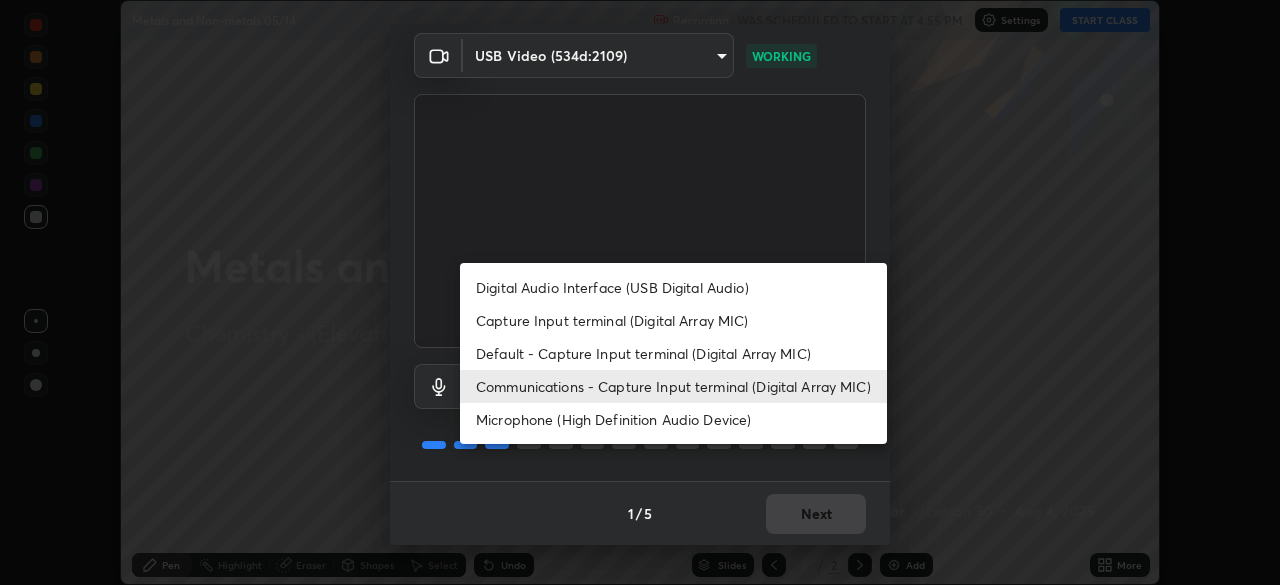 click on "Default - Capture Input terminal (Digital Array MIC)" at bounding box center [673, 353] 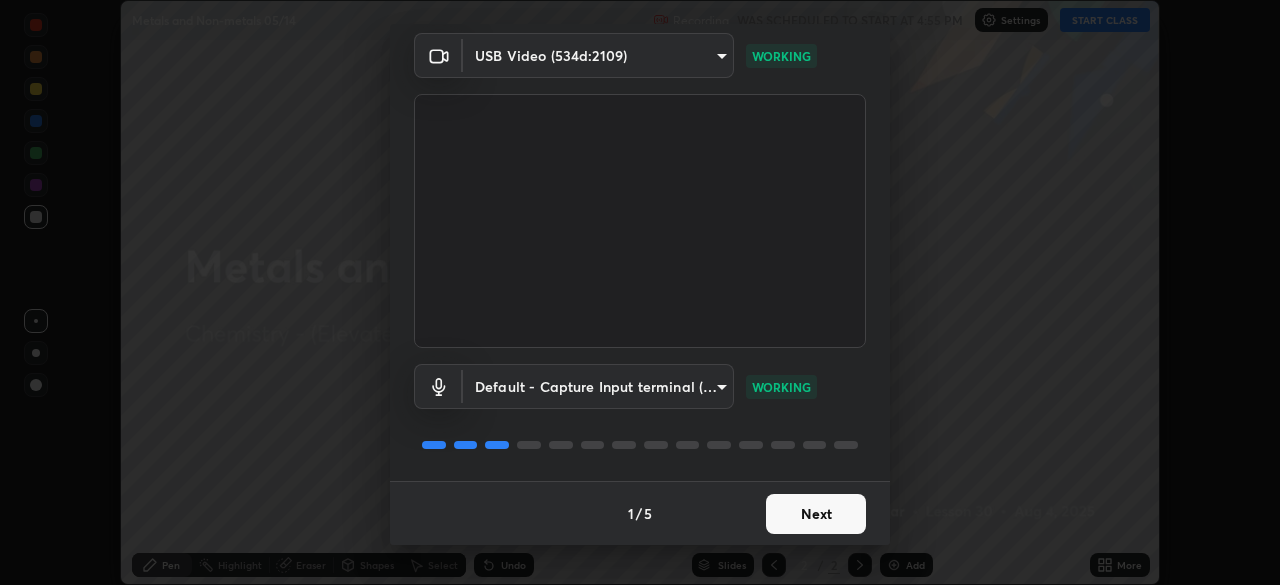 click on "Next" at bounding box center (816, 514) 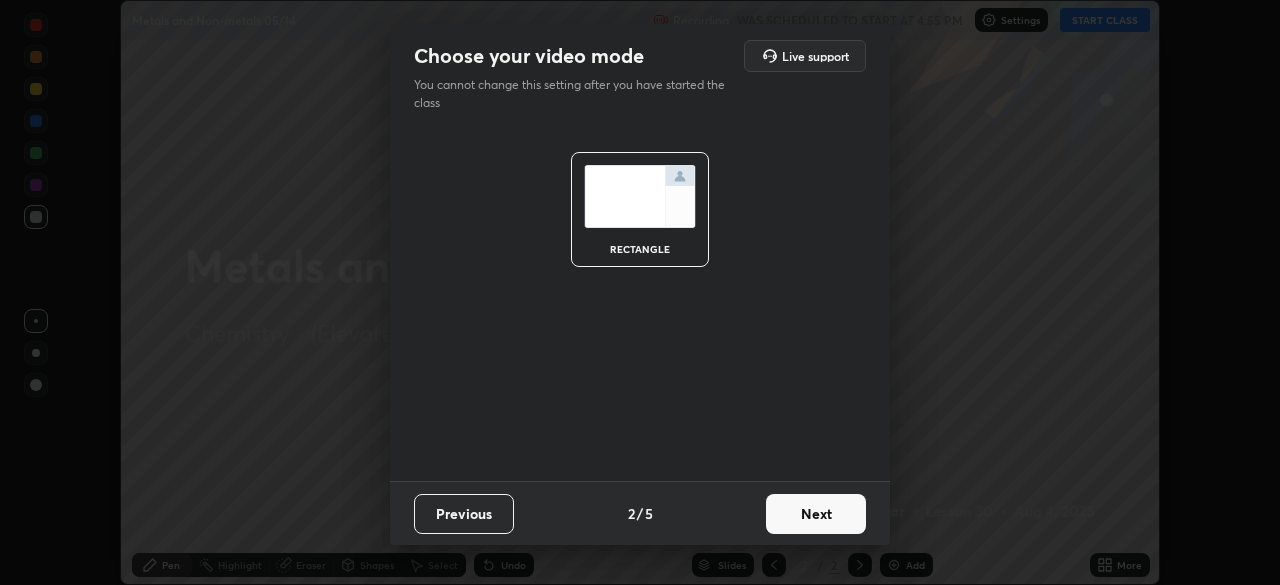click on "Next" at bounding box center (816, 514) 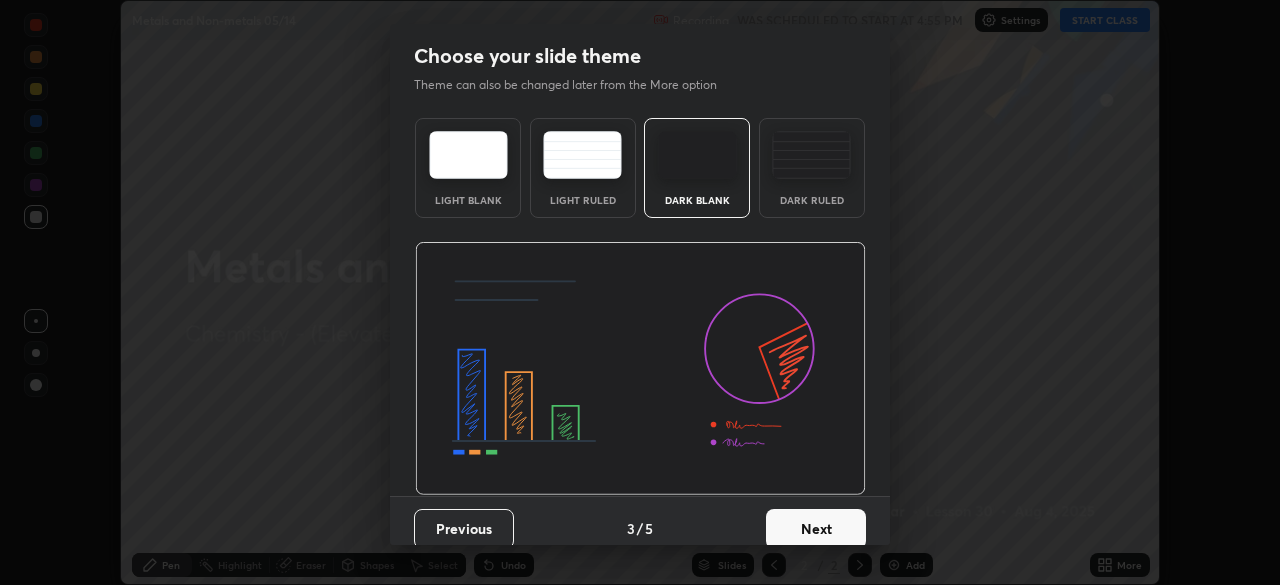 click on "Next" at bounding box center (816, 529) 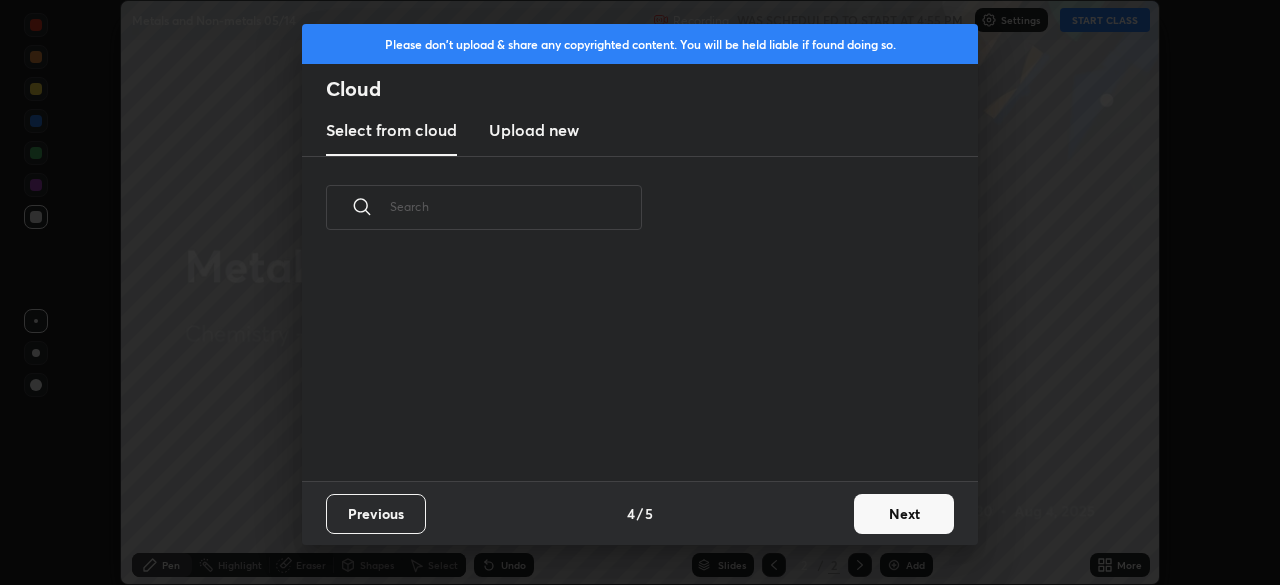 click on "Next" at bounding box center (904, 514) 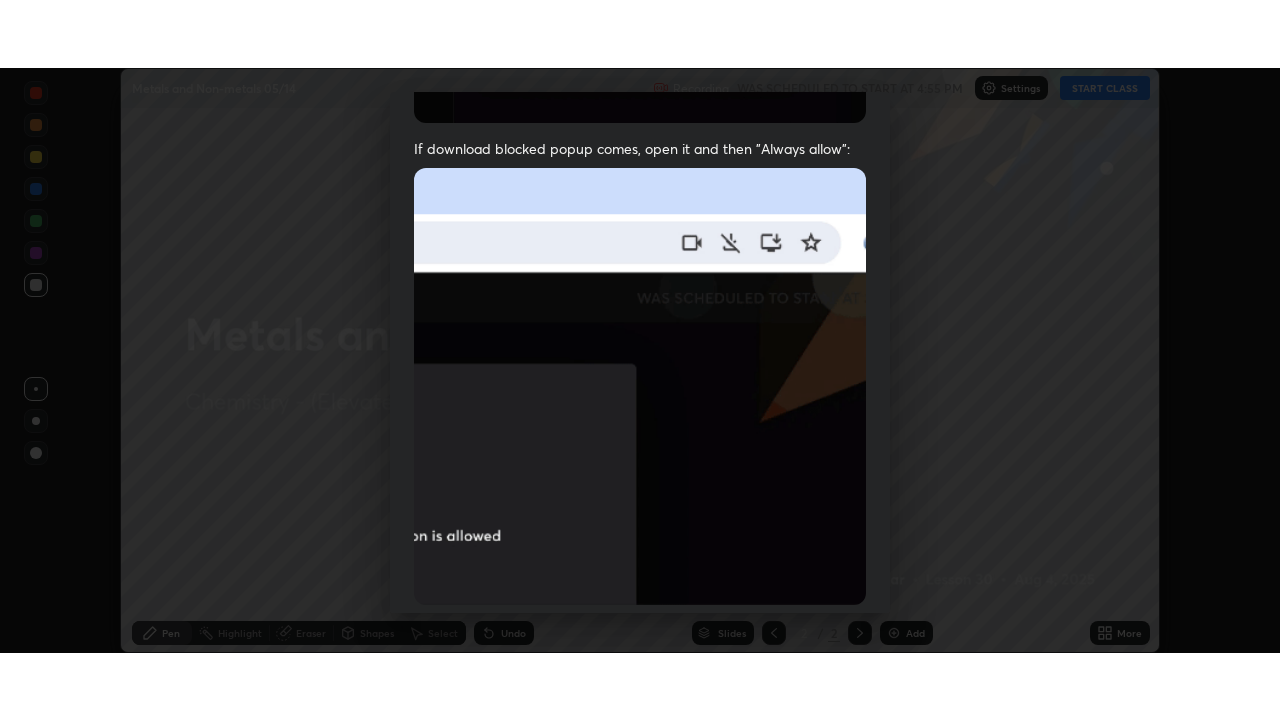 scroll, scrollTop: 479, scrollLeft: 0, axis: vertical 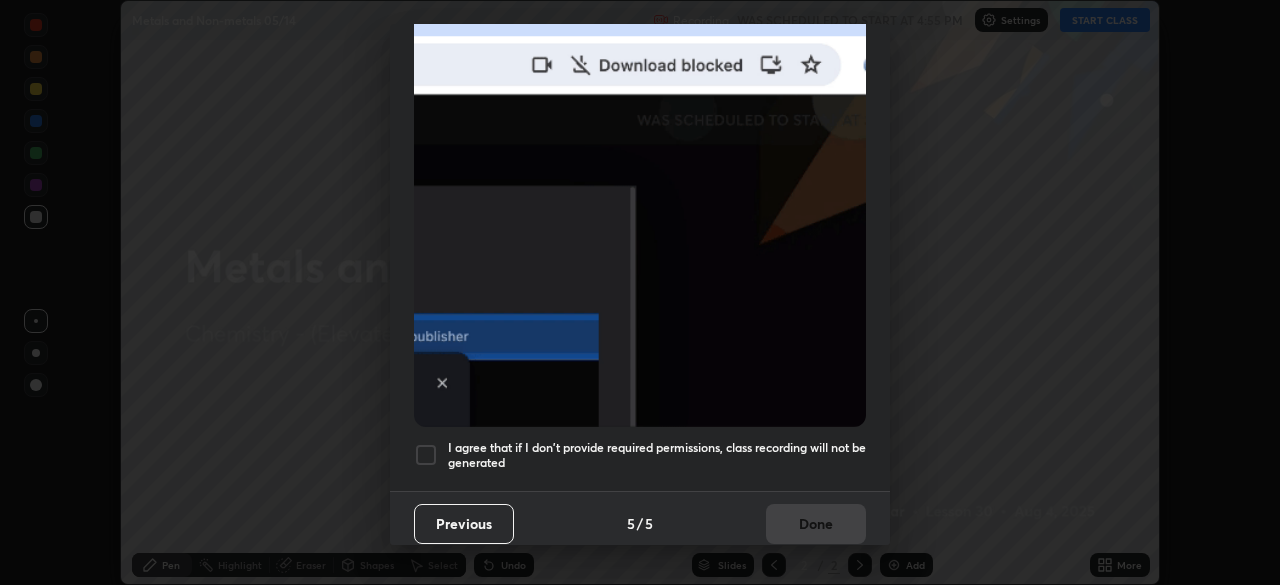 click at bounding box center [426, 455] 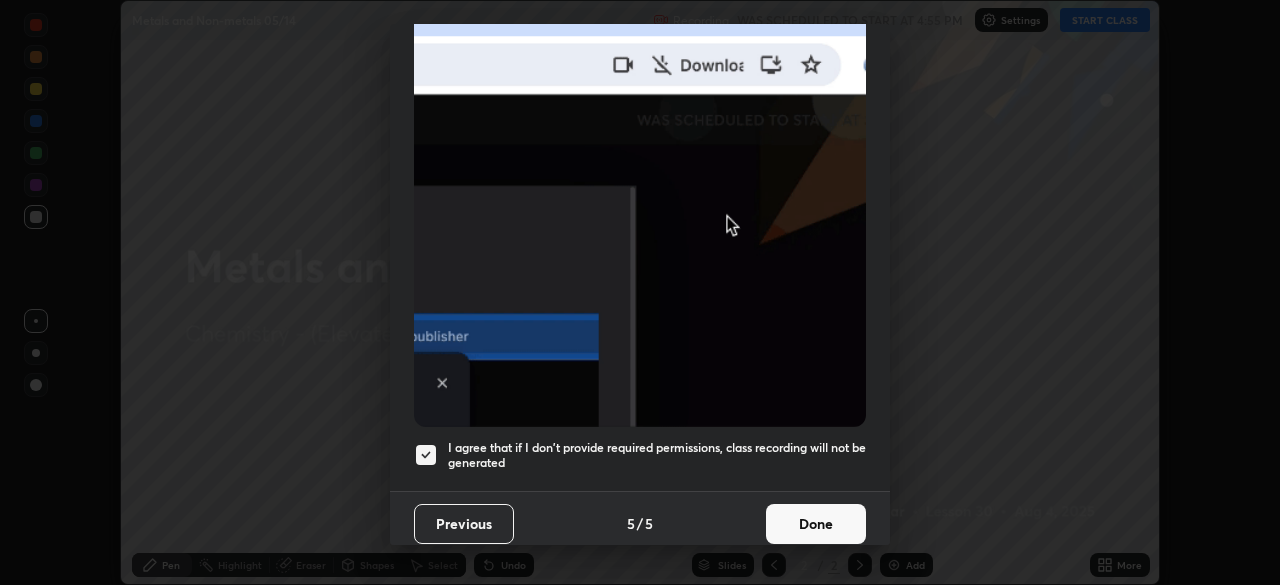 click on "Done" at bounding box center (816, 524) 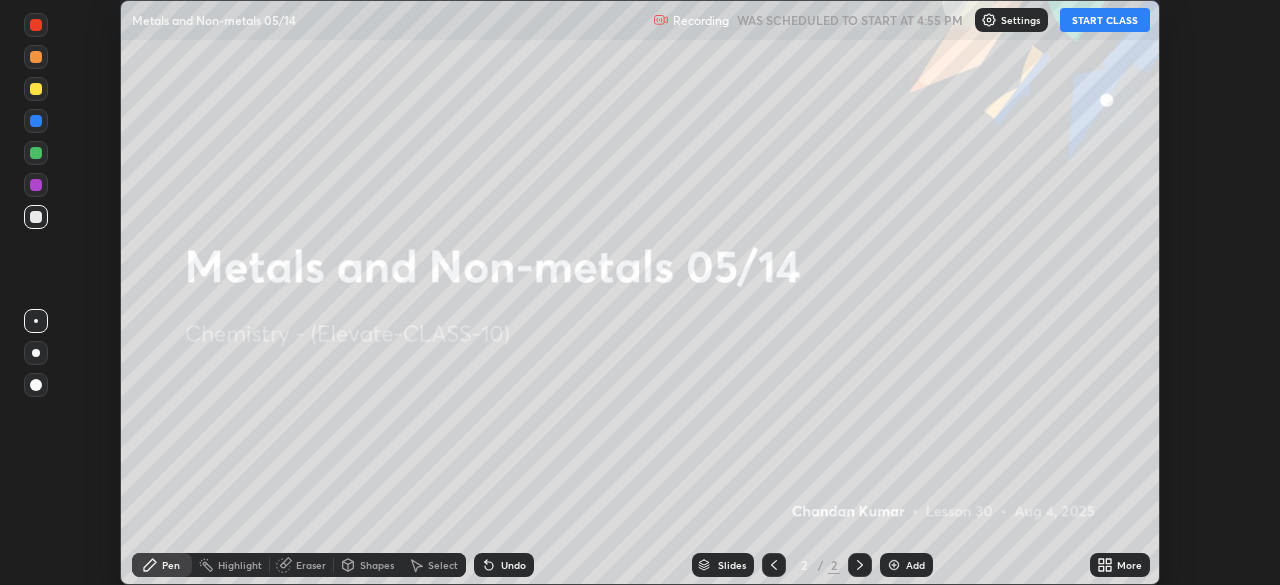 click on "More" at bounding box center [1129, 565] 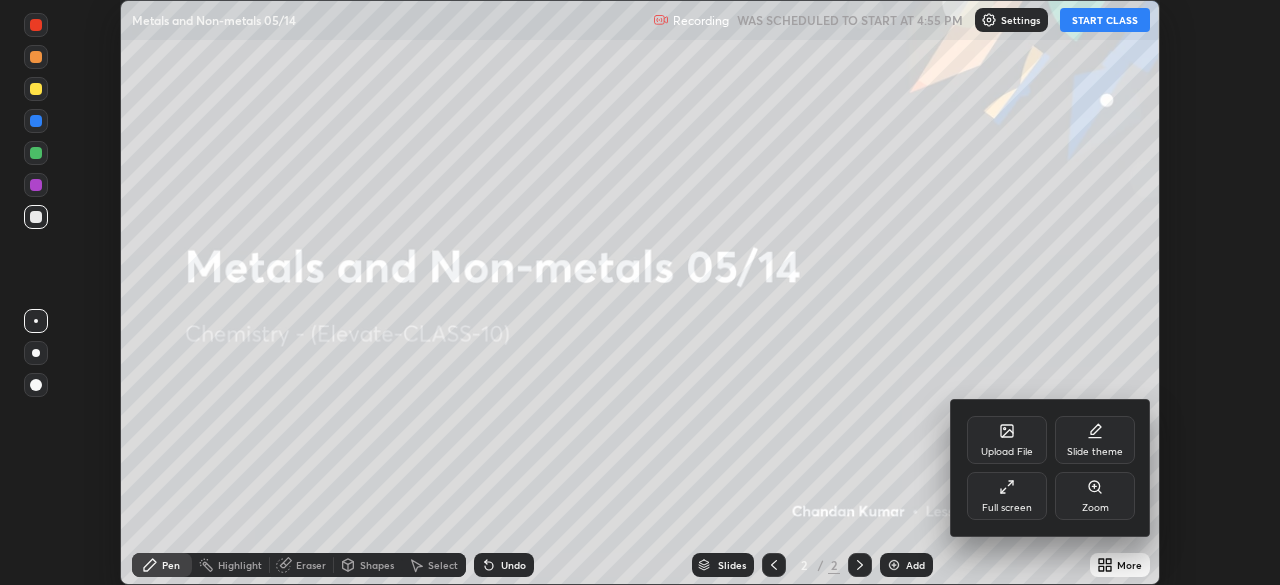 click on "Full screen" at bounding box center (1007, 496) 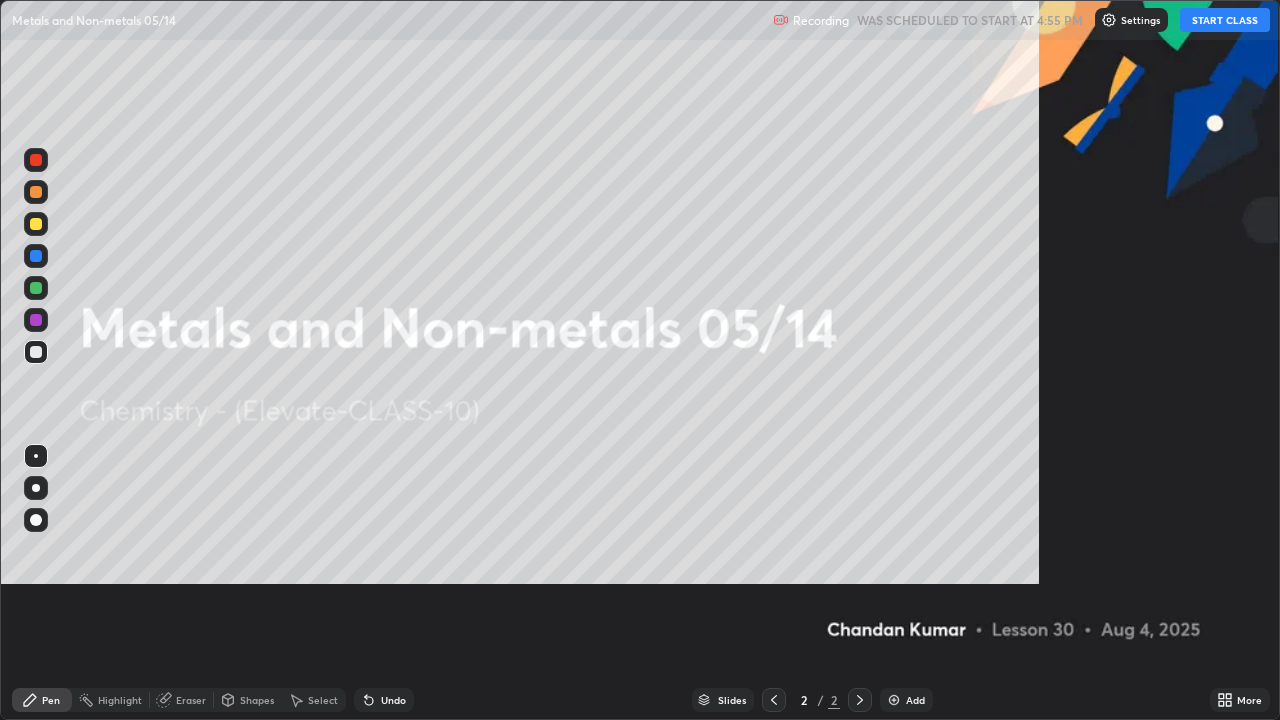 scroll, scrollTop: 99280, scrollLeft: 98720, axis: both 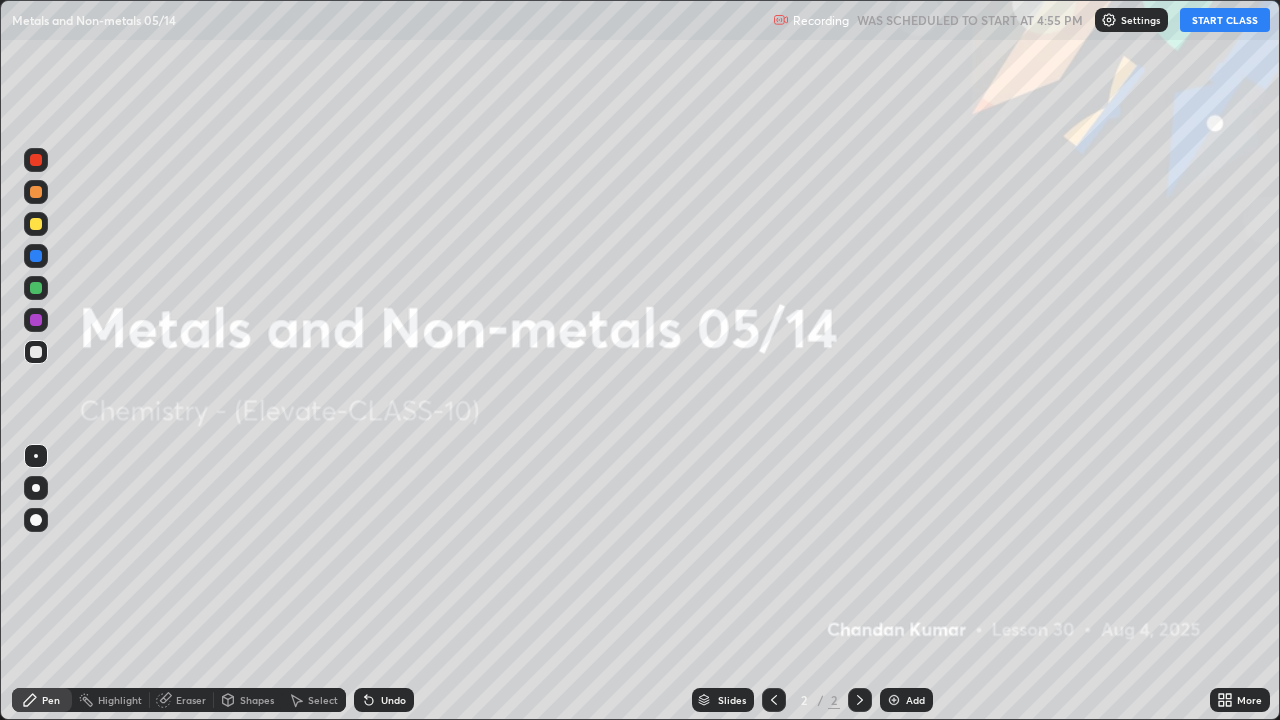 click on "START CLASS" at bounding box center [1225, 20] 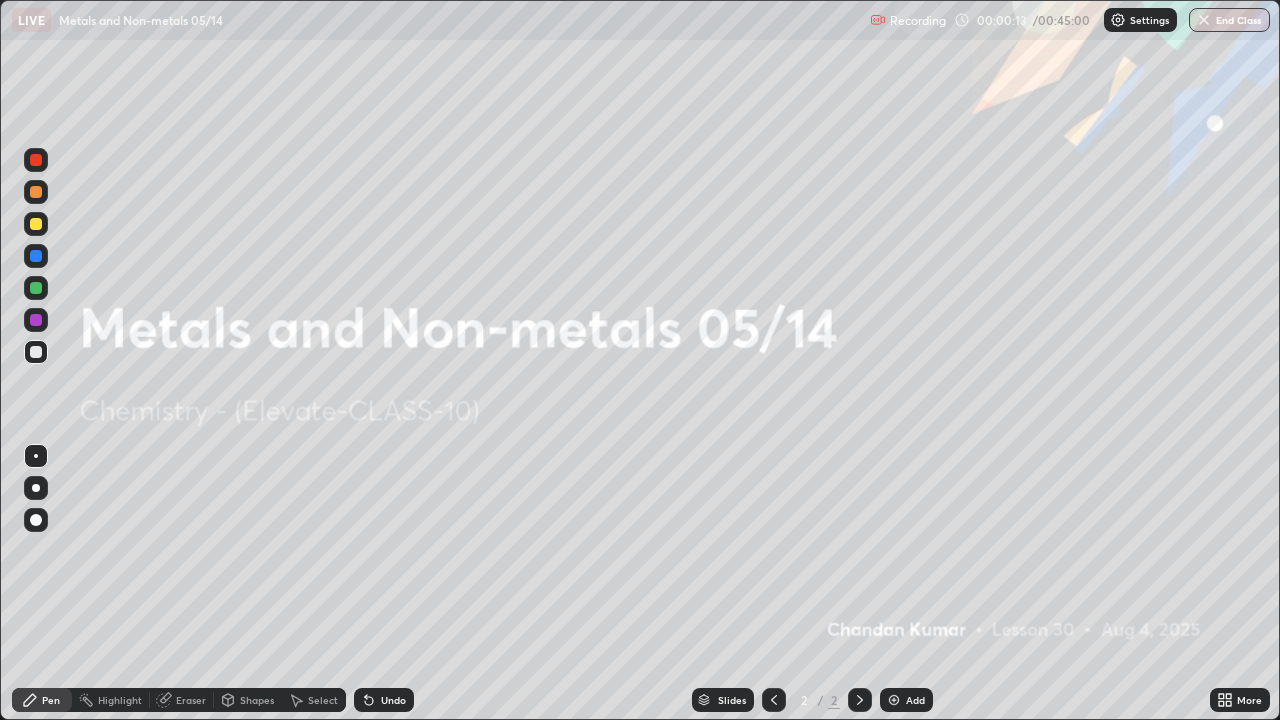 click on "Add" at bounding box center (906, 700) 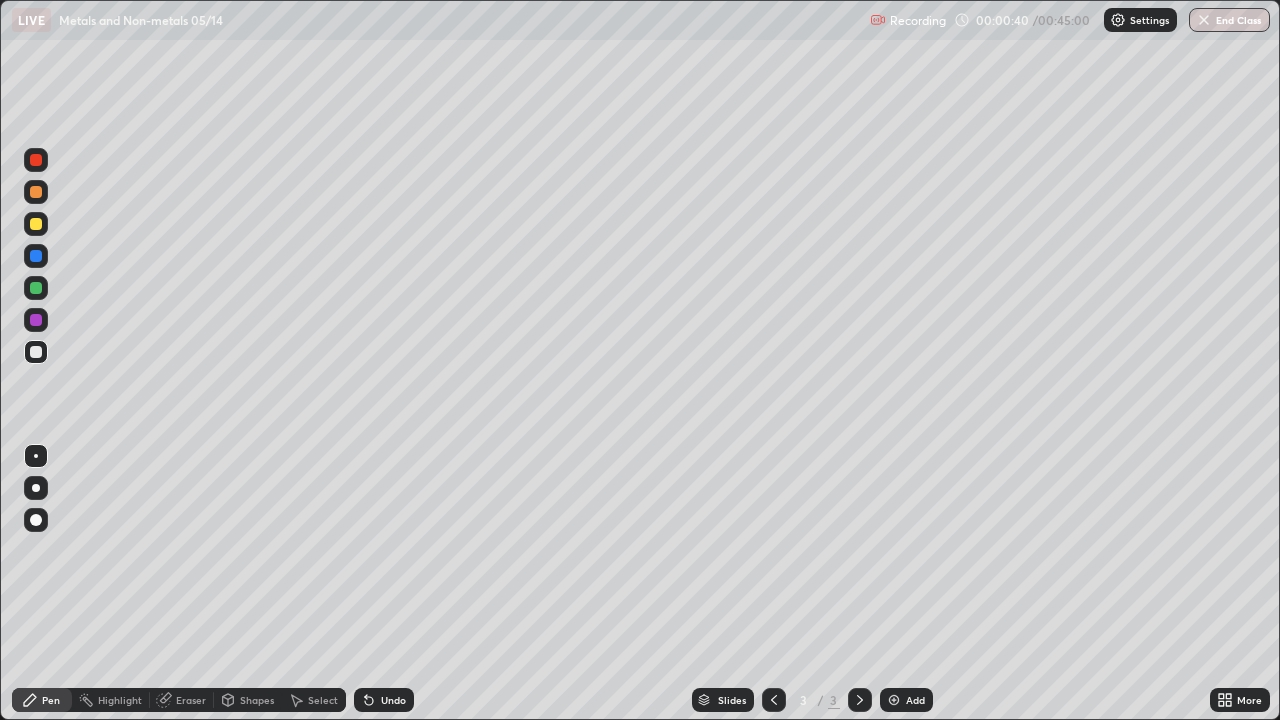 click on "Eraser" at bounding box center (191, 700) 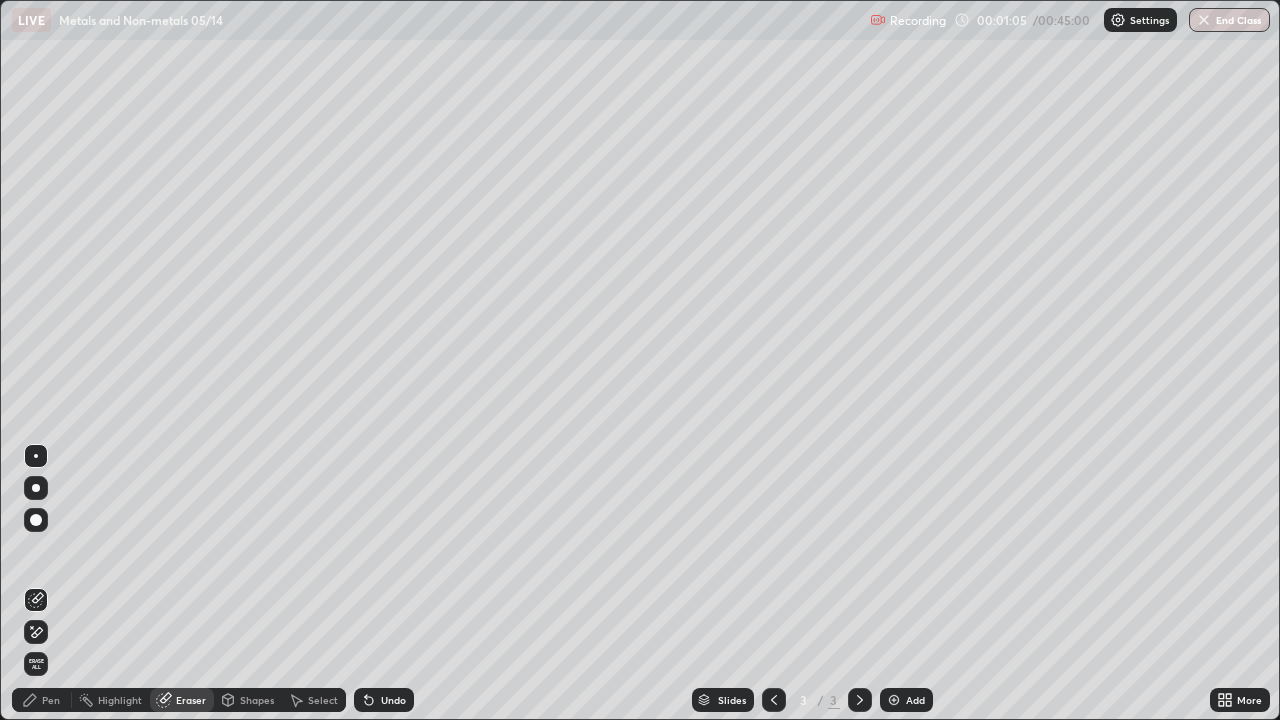 click on "Pen" at bounding box center (51, 700) 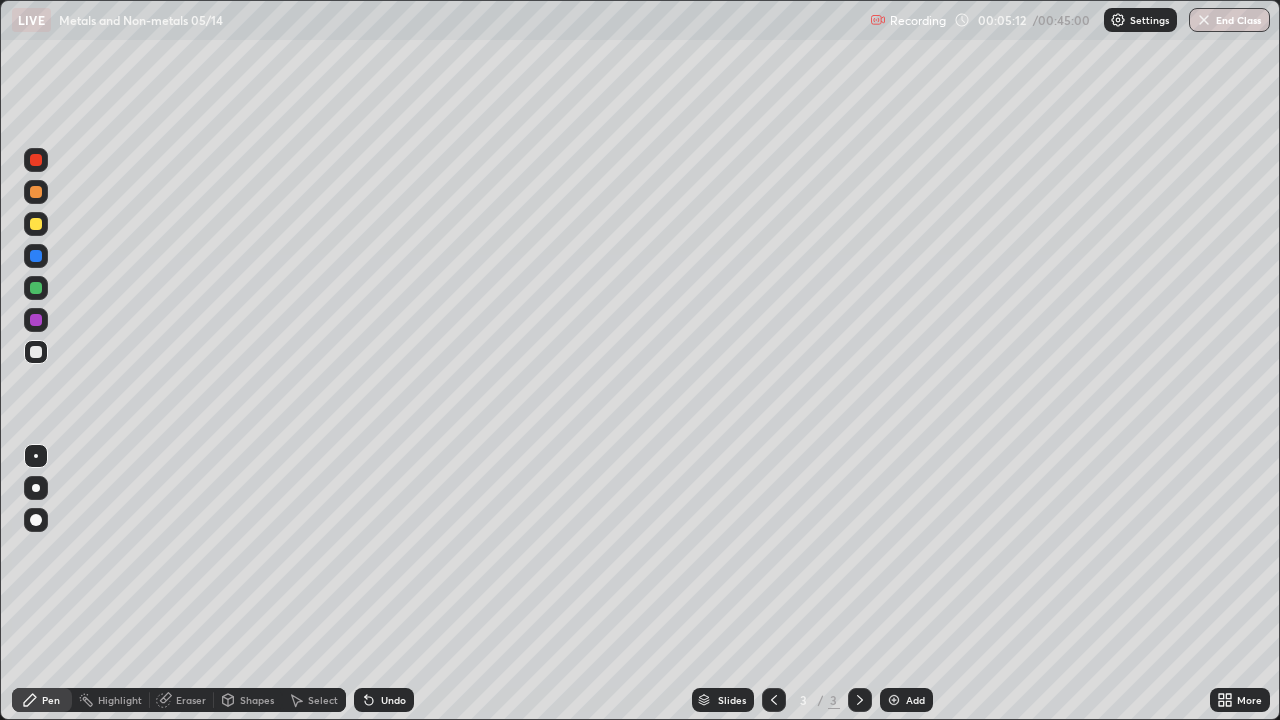 click on "Add" at bounding box center (915, 700) 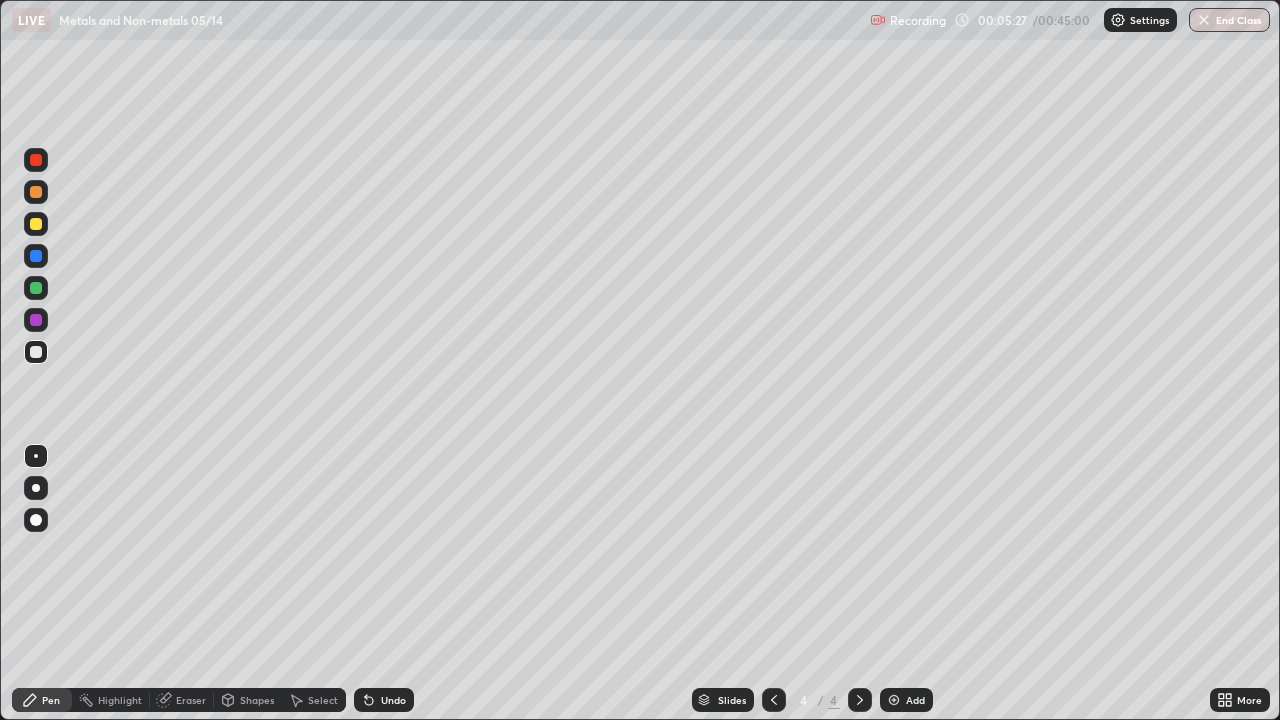 click 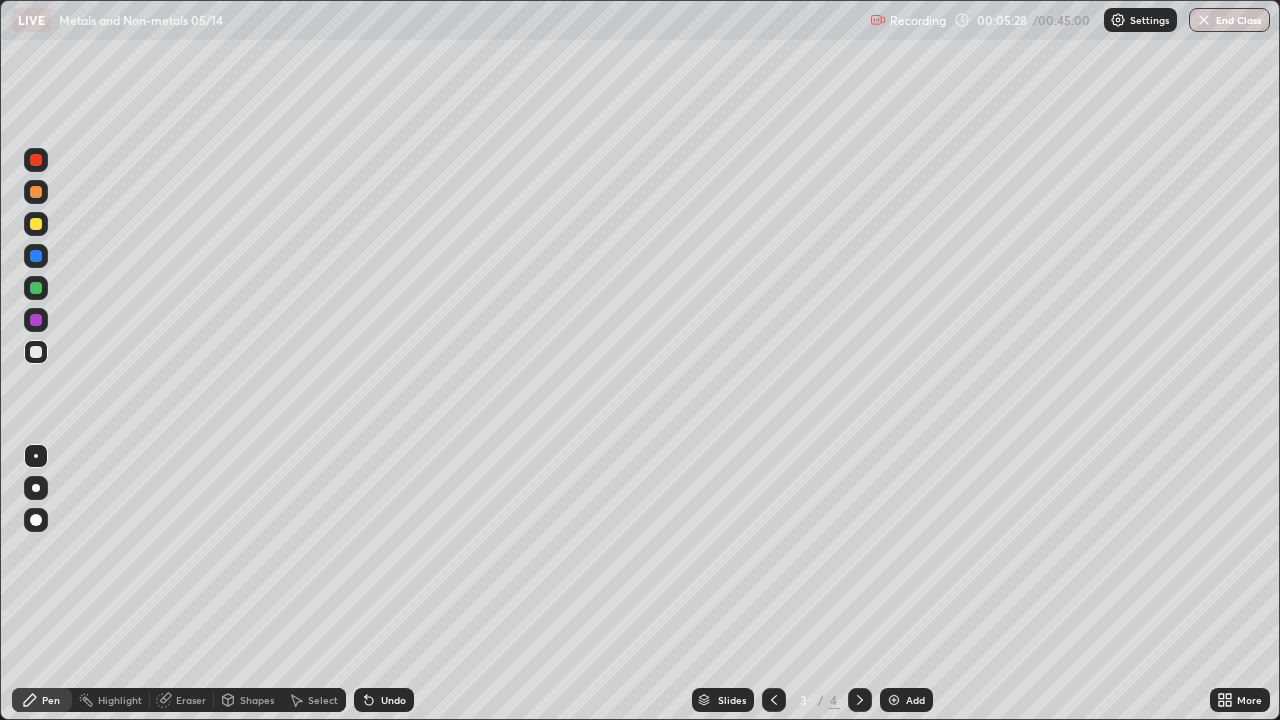click 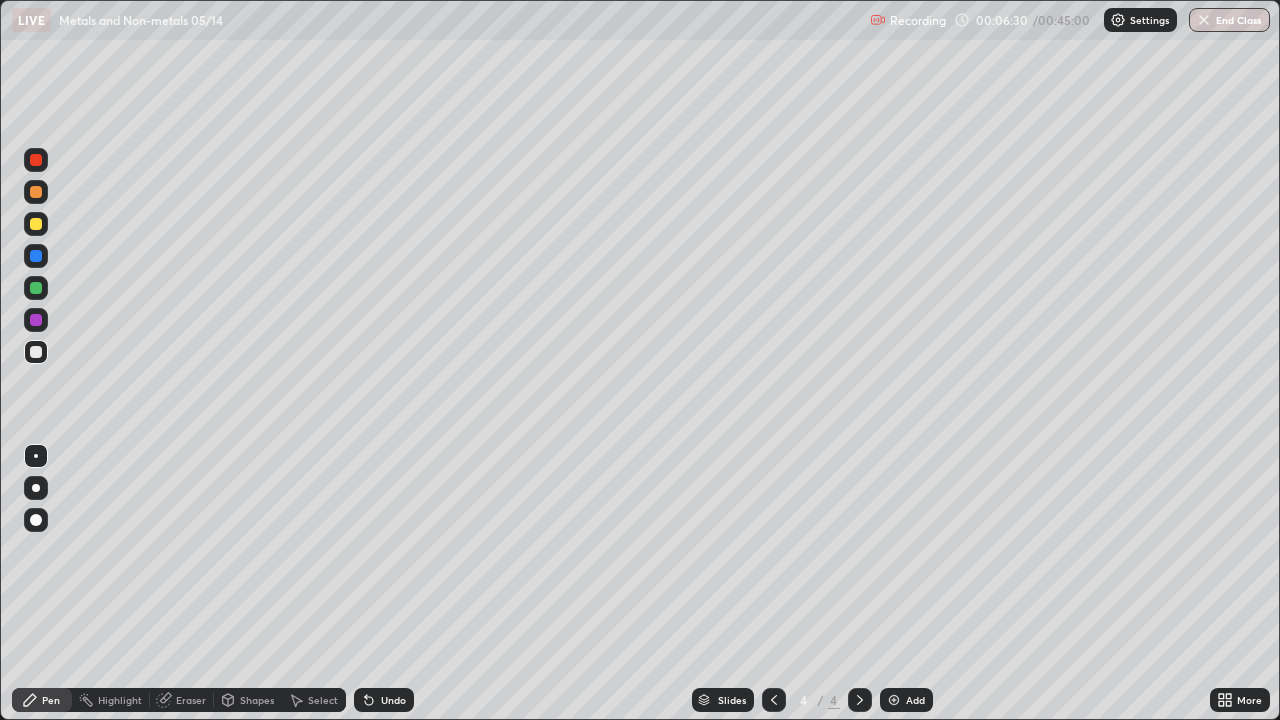 click on "Eraser" at bounding box center (191, 700) 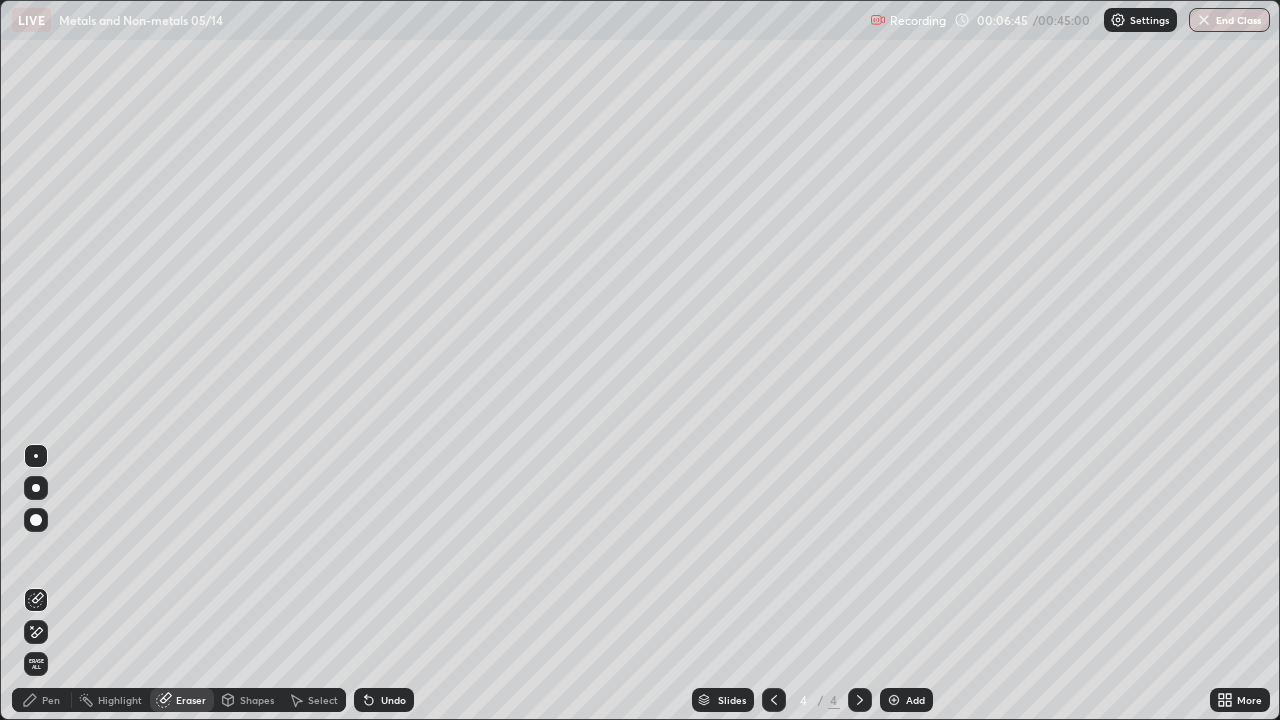click on "Pen" at bounding box center [51, 700] 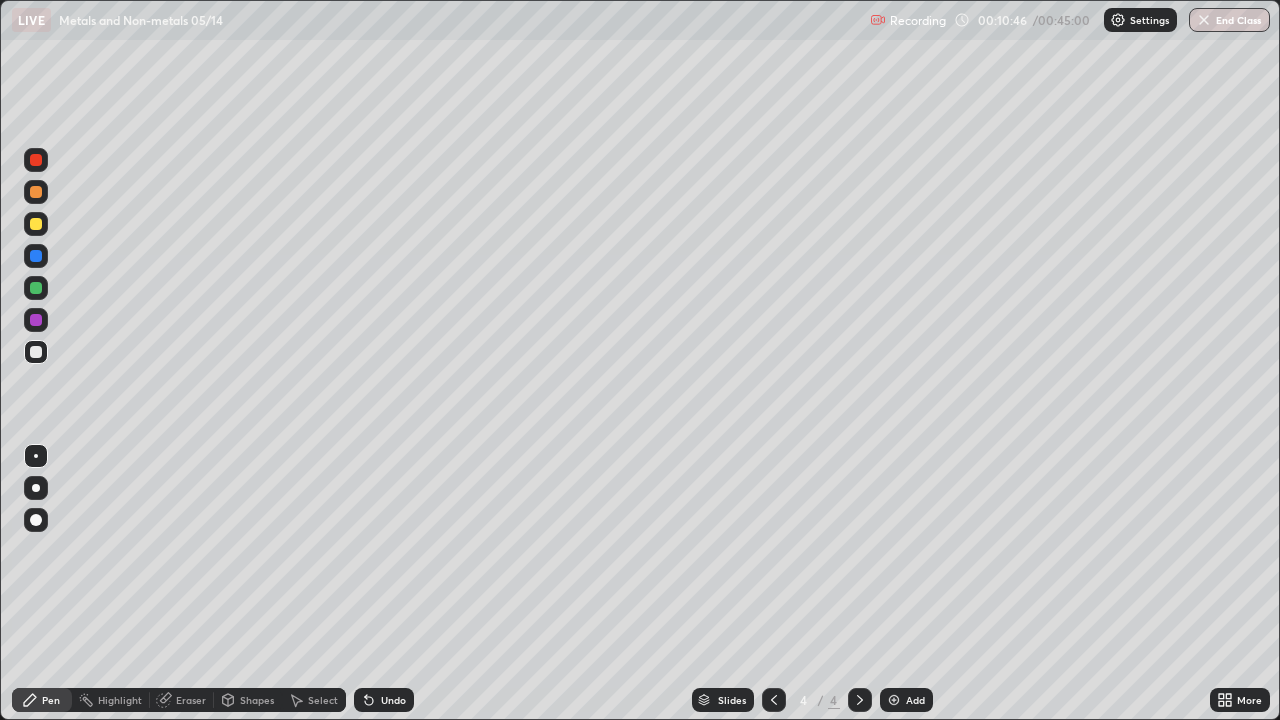 click on "Eraser" at bounding box center [182, 700] 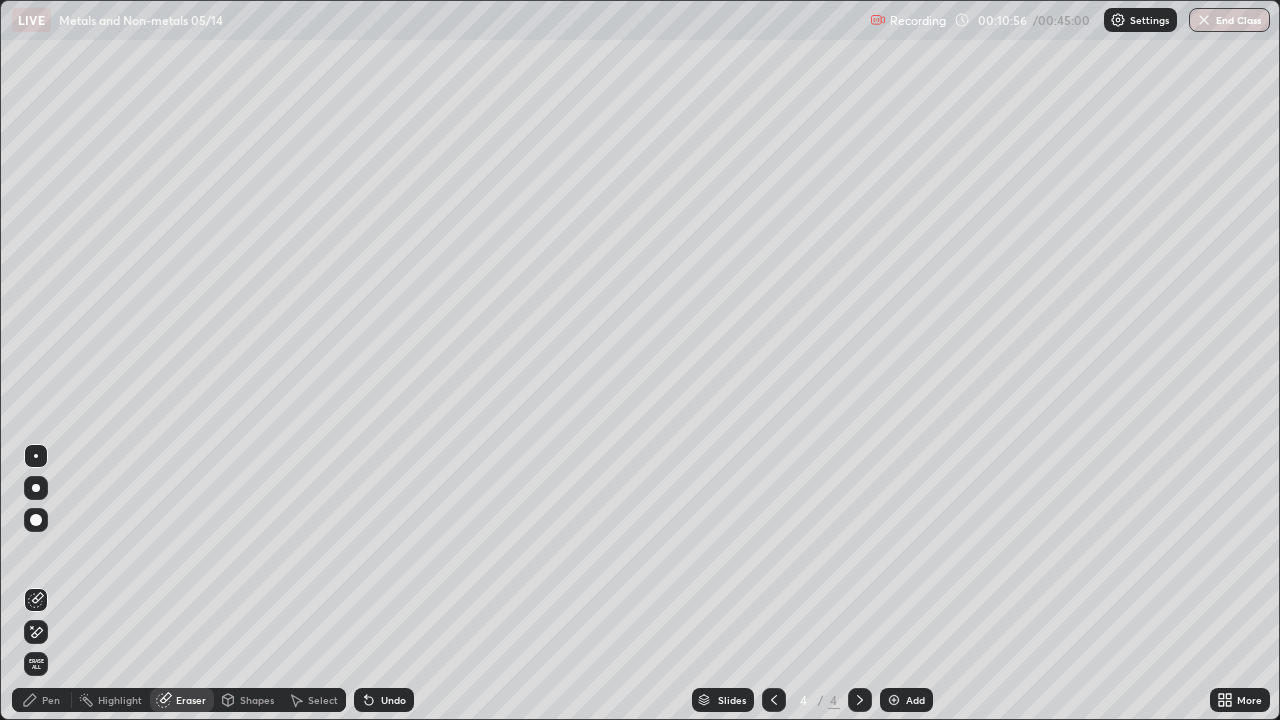 click on "Eraser" at bounding box center [191, 700] 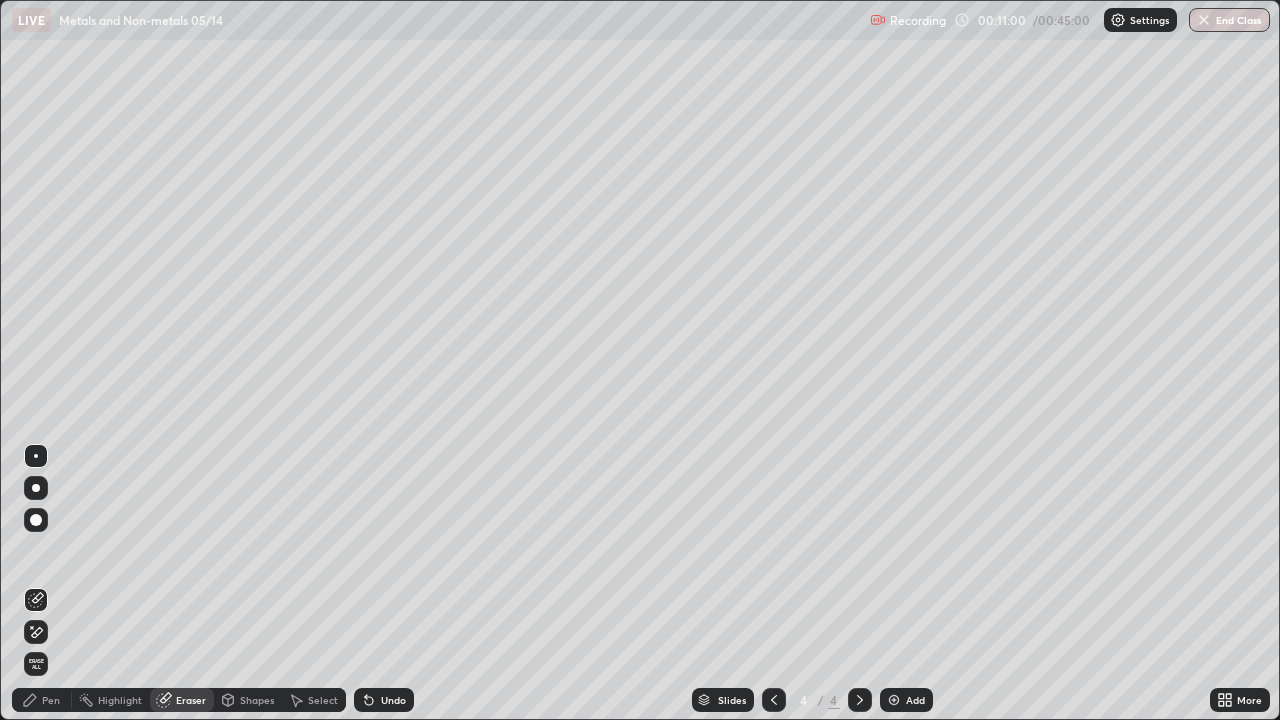 click on "Pen" at bounding box center (42, 700) 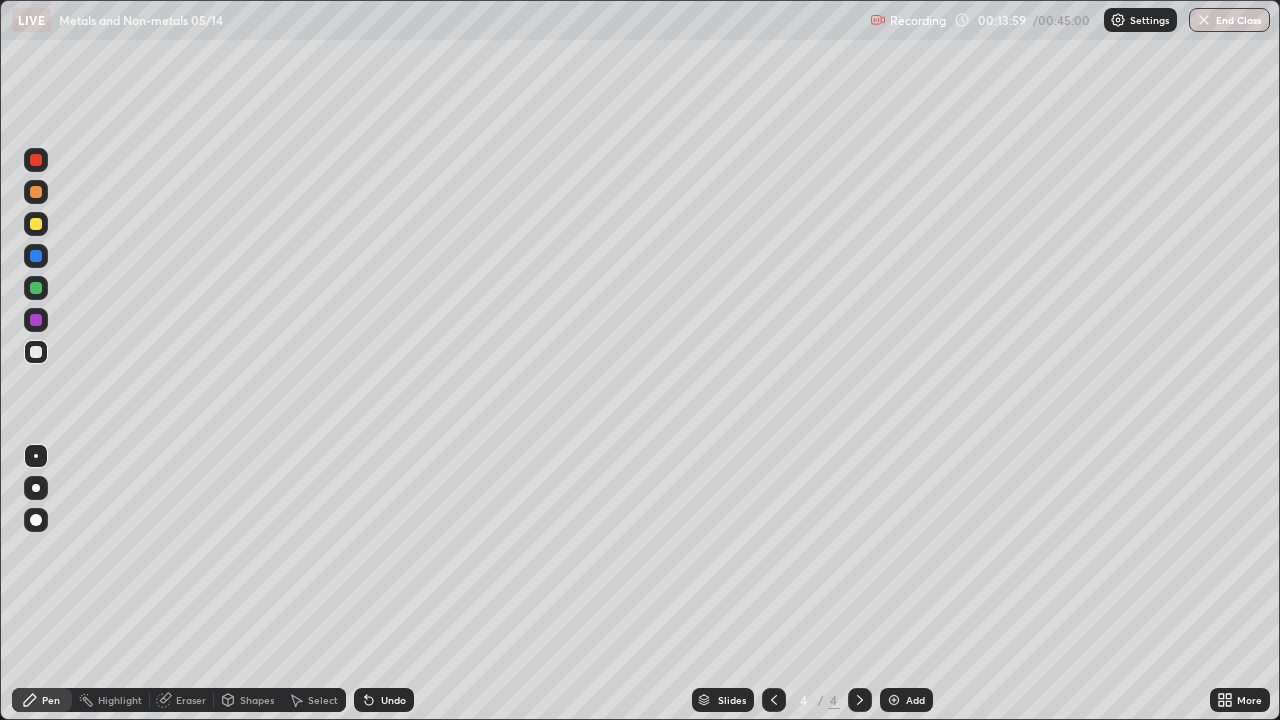 click on "Add" at bounding box center (915, 700) 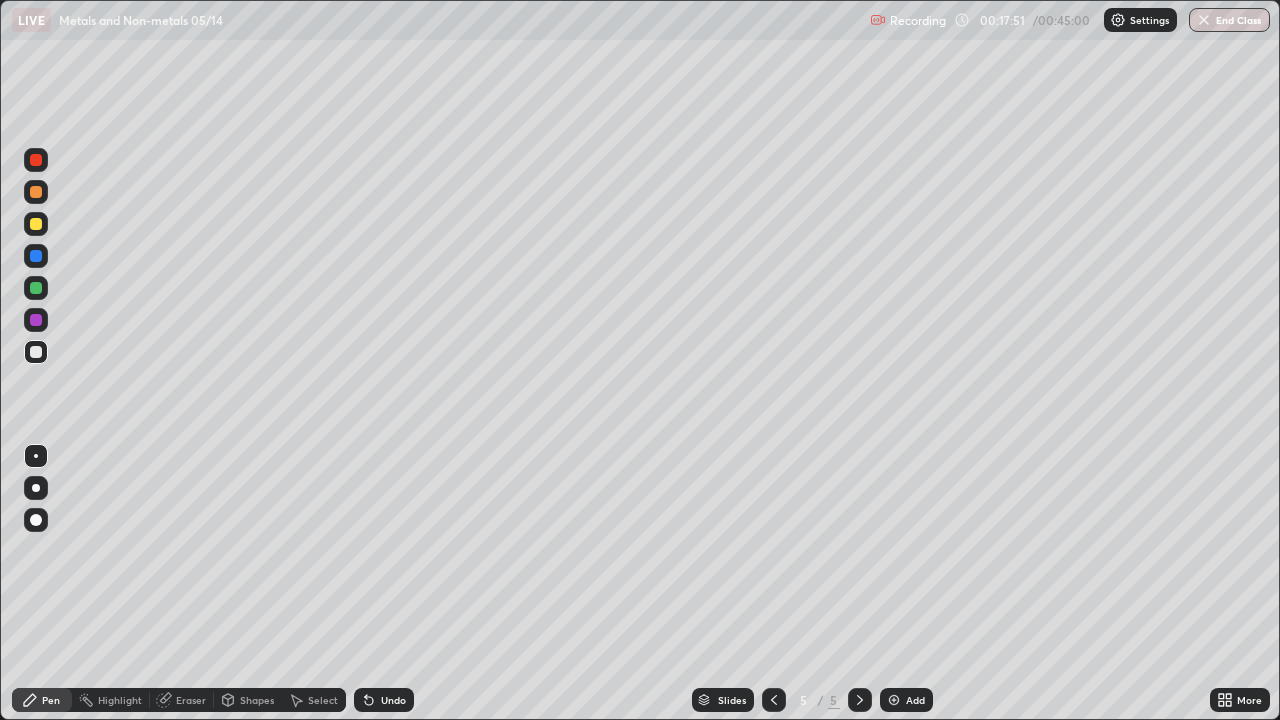 click on "Add" at bounding box center [906, 700] 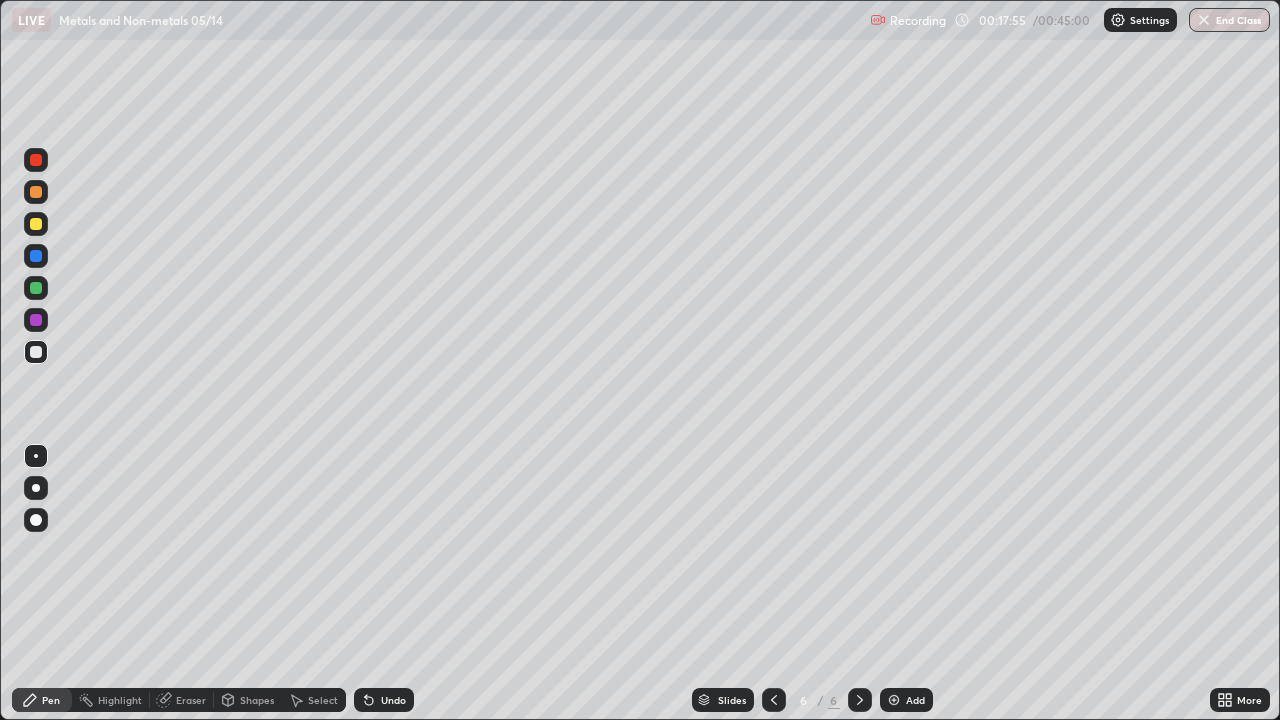 click at bounding box center [36, 256] 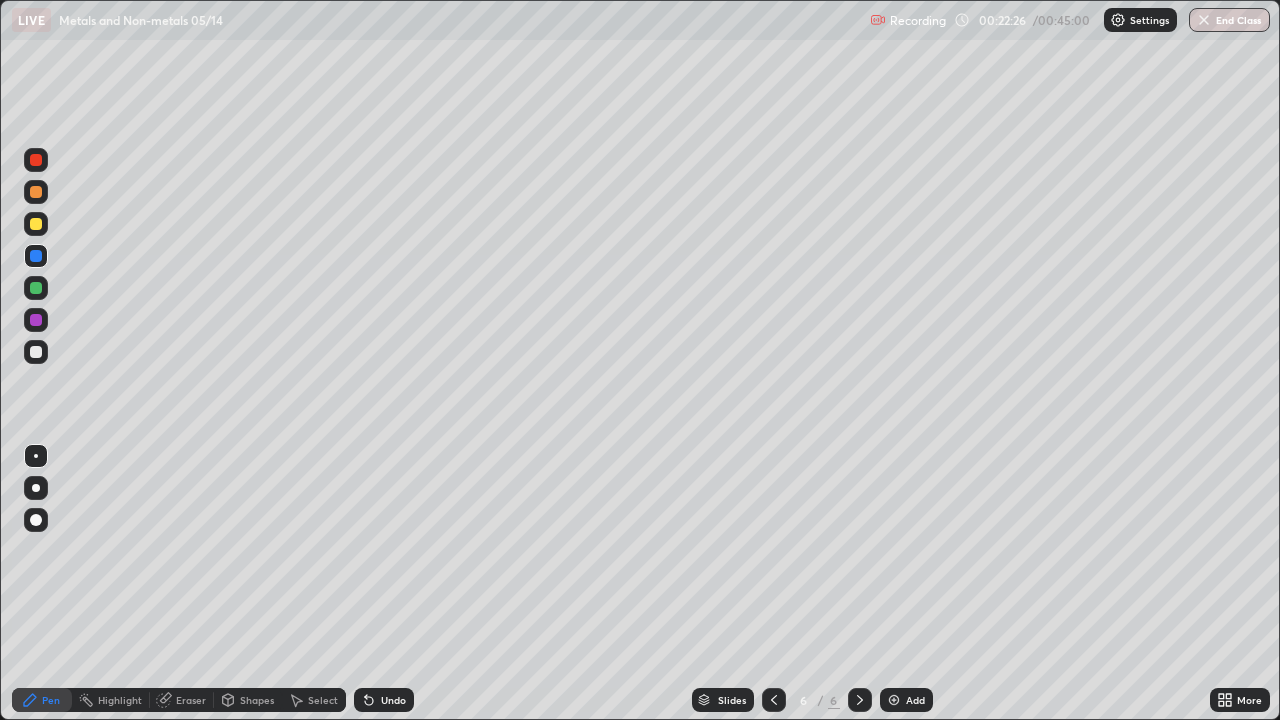 click on "Add" at bounding box center [915, 700] 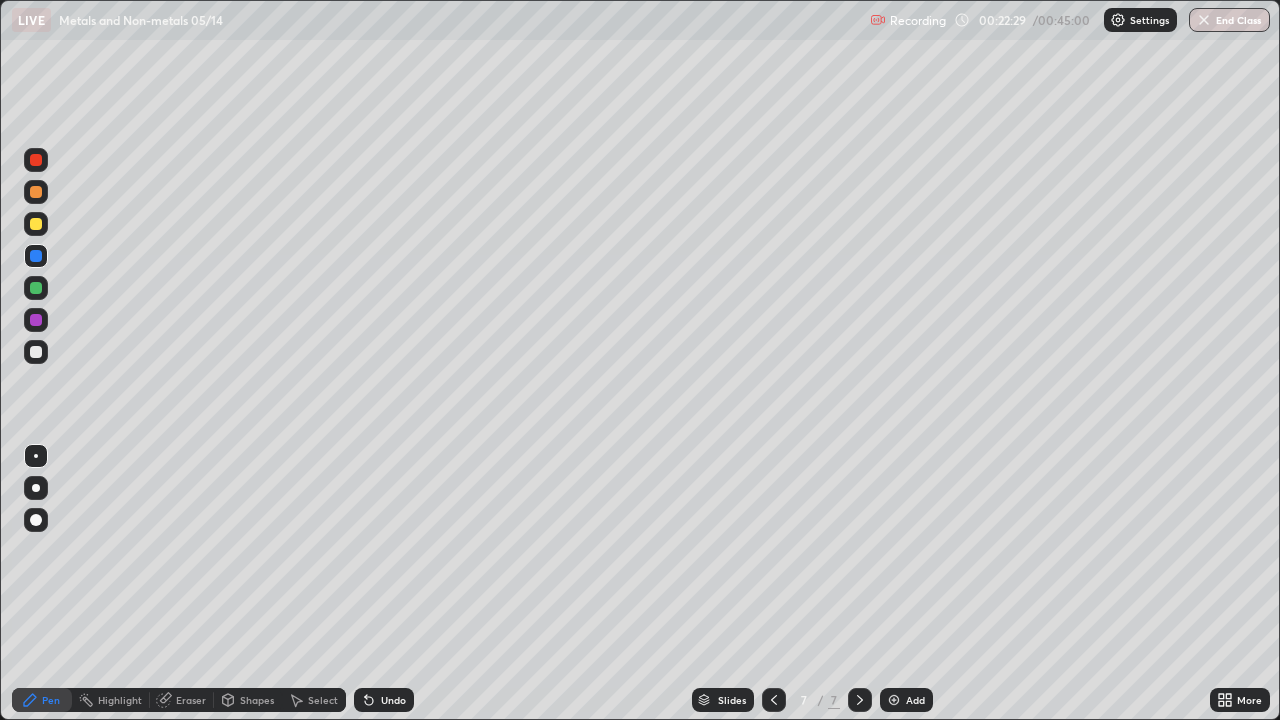 click at bounding box center (36, 288) 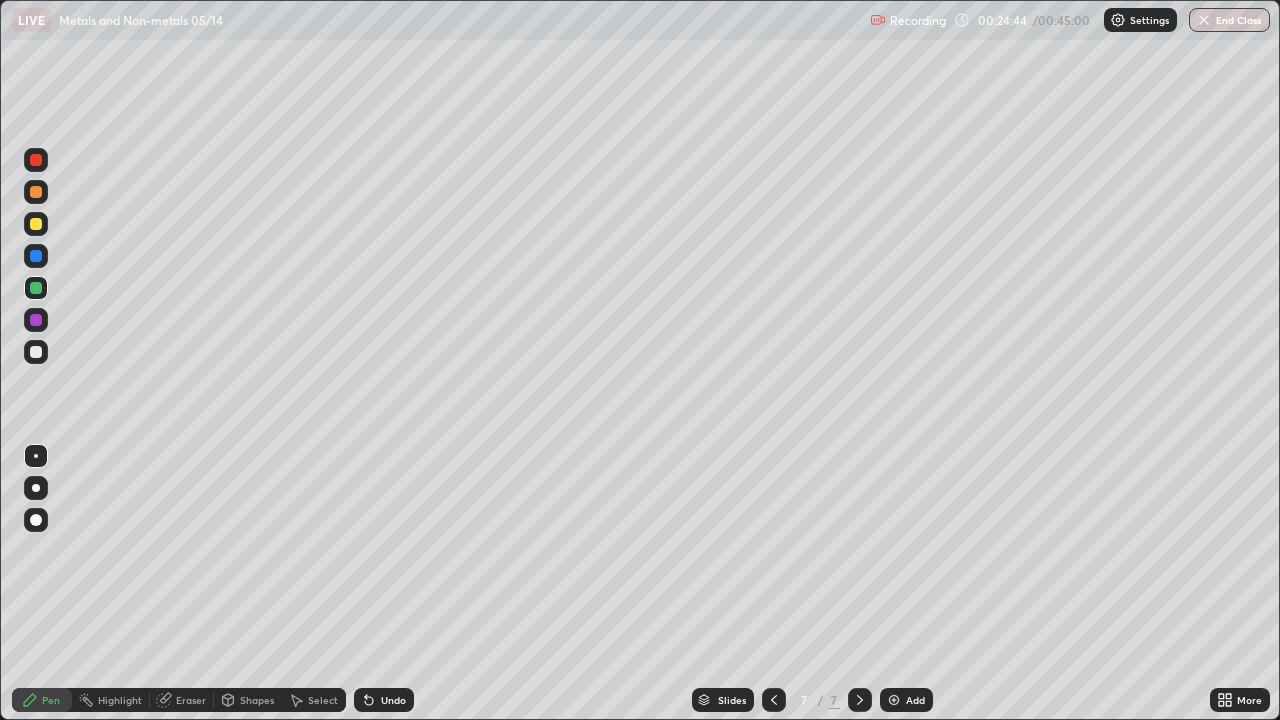 click on "Add" at bounding box center (915, 700) 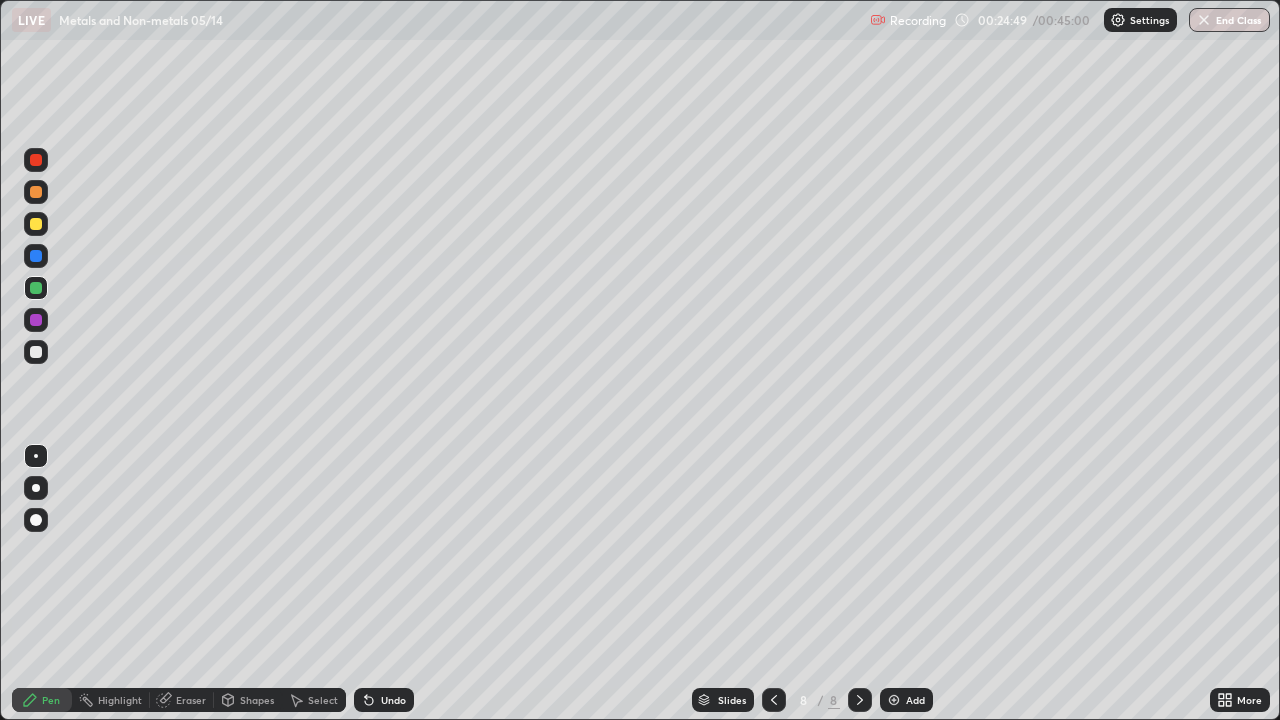 click at bounding box center [36, 320] 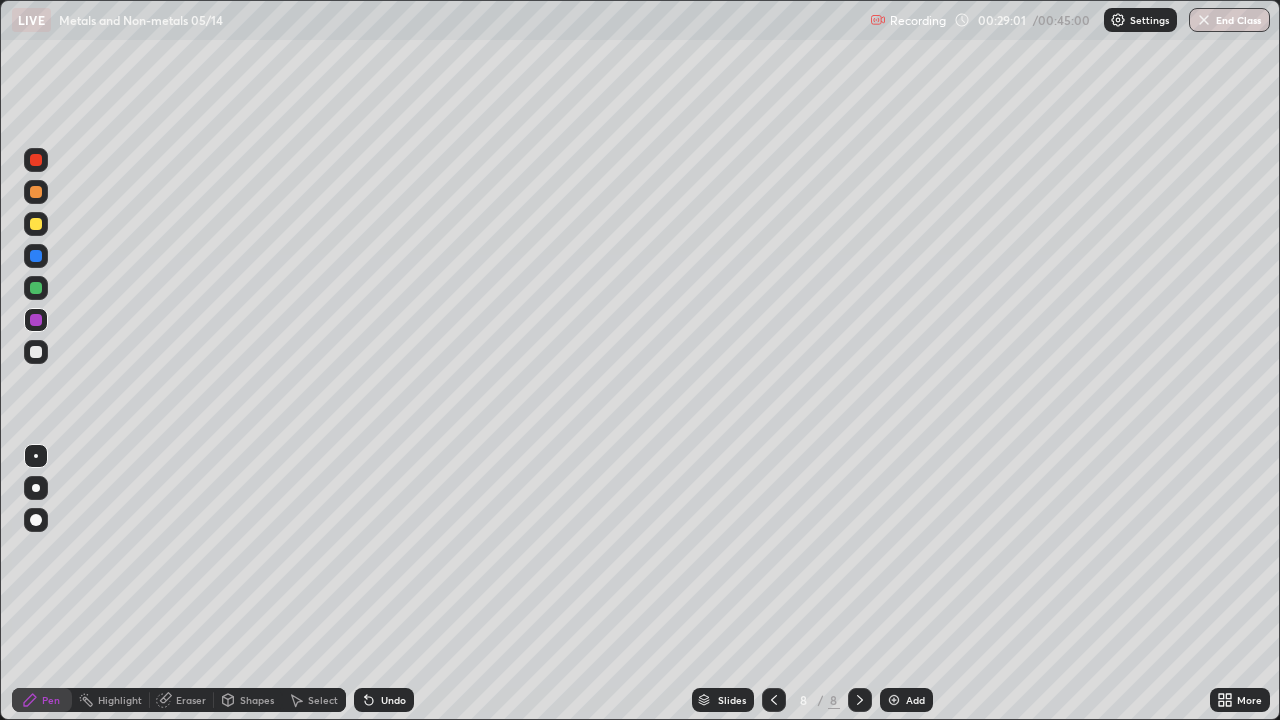 click on "Eraser" at bounding box center [191, 700] 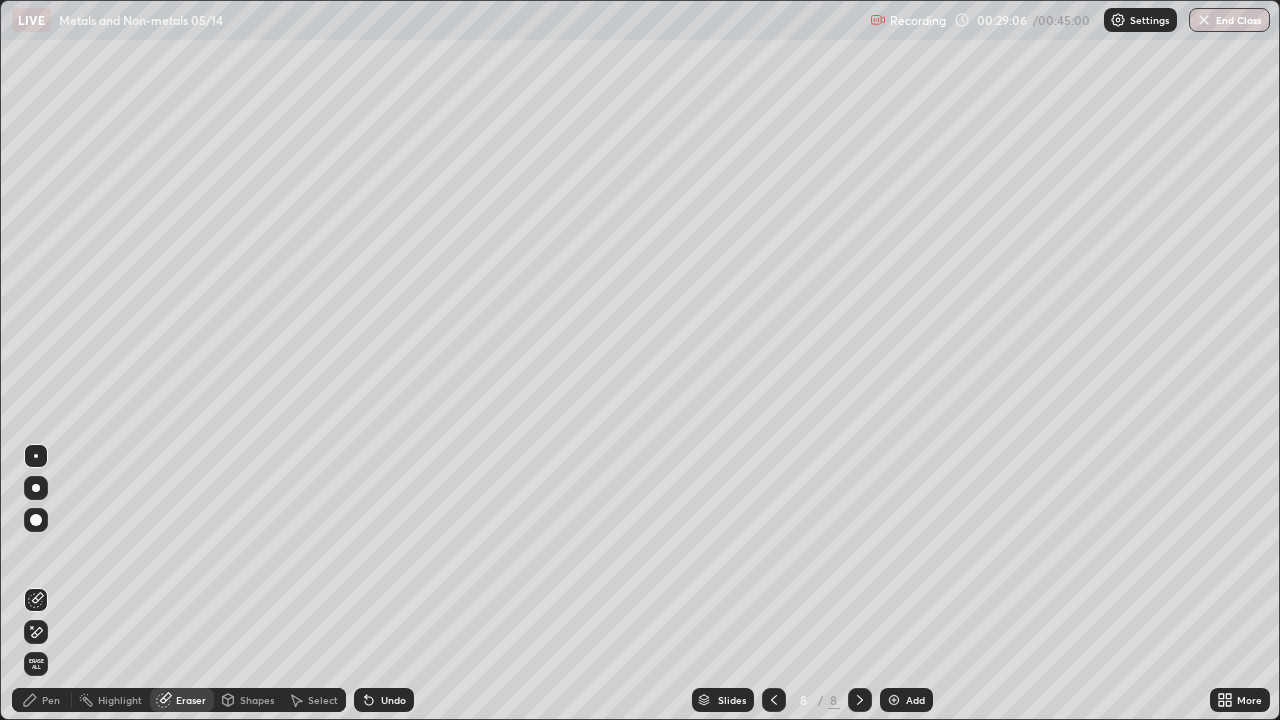 click on "Pen" at bounding box center (51, 700) 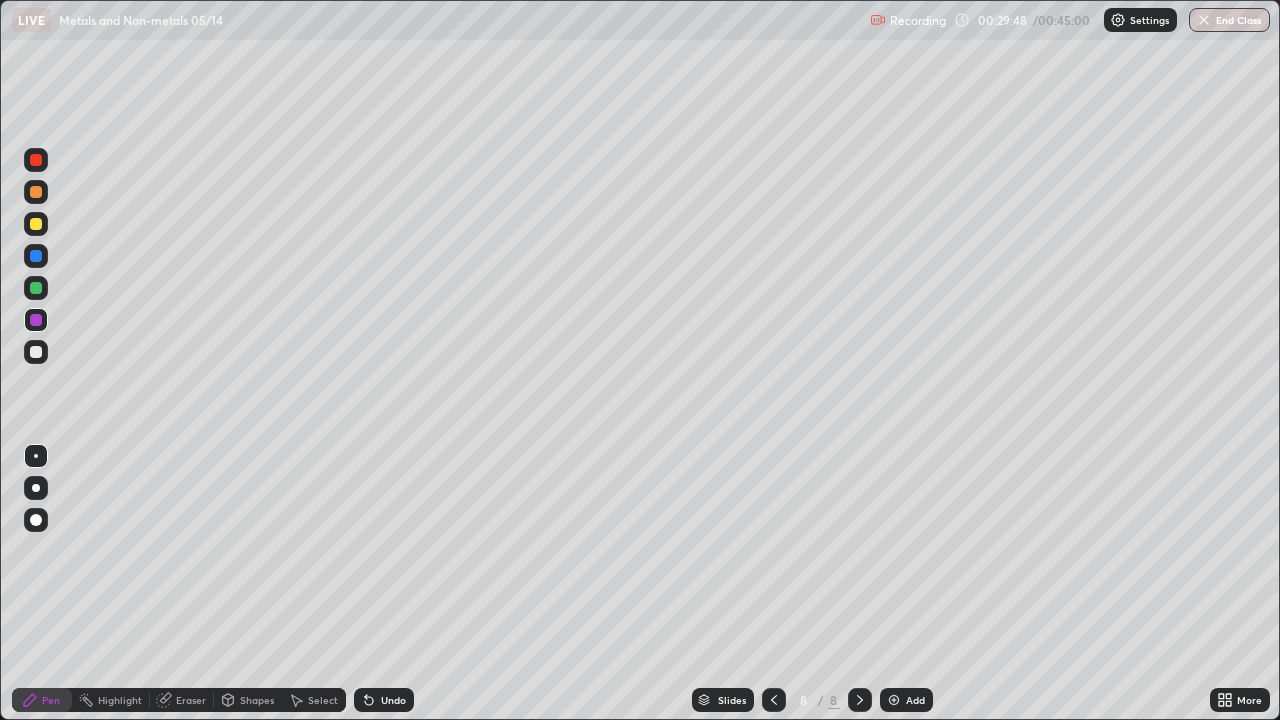 click on "Eraser" at bounding box center [182, 700] 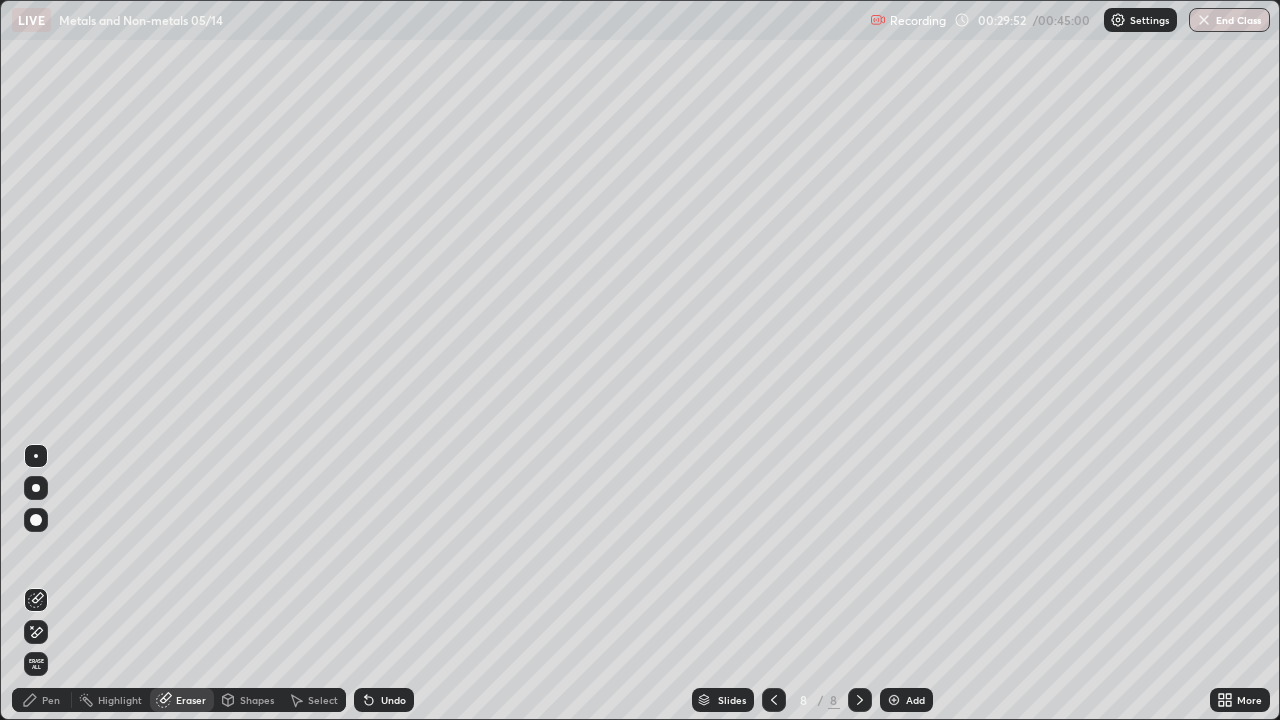 click on "Pen" at bounding box center [51, 700] 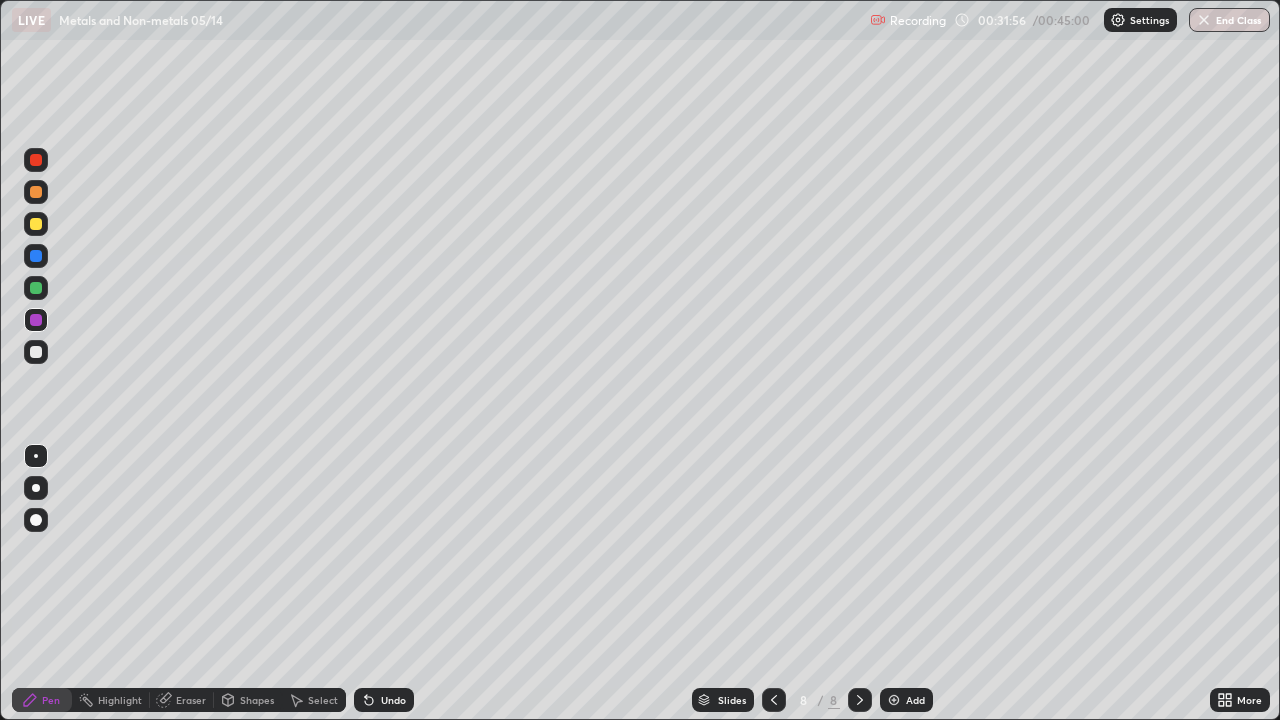 click on "Add" at bounding box center [915, 700] 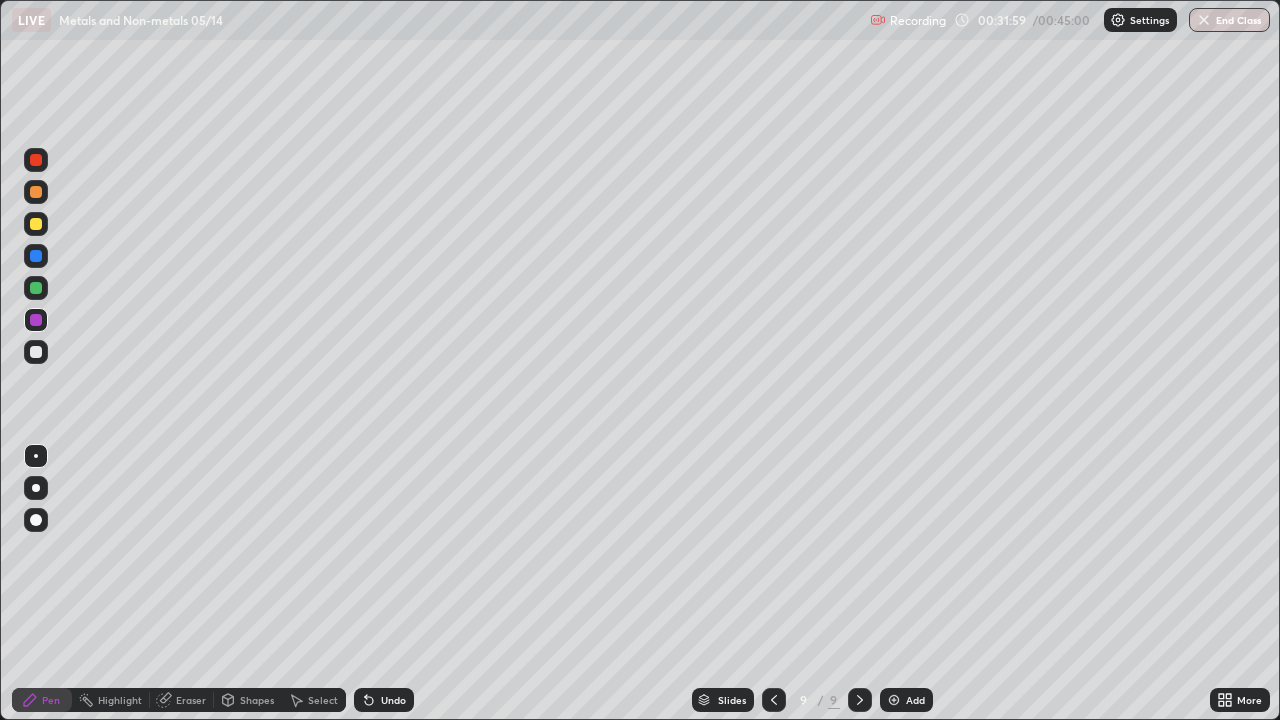 click at bounding box center [36, 256] 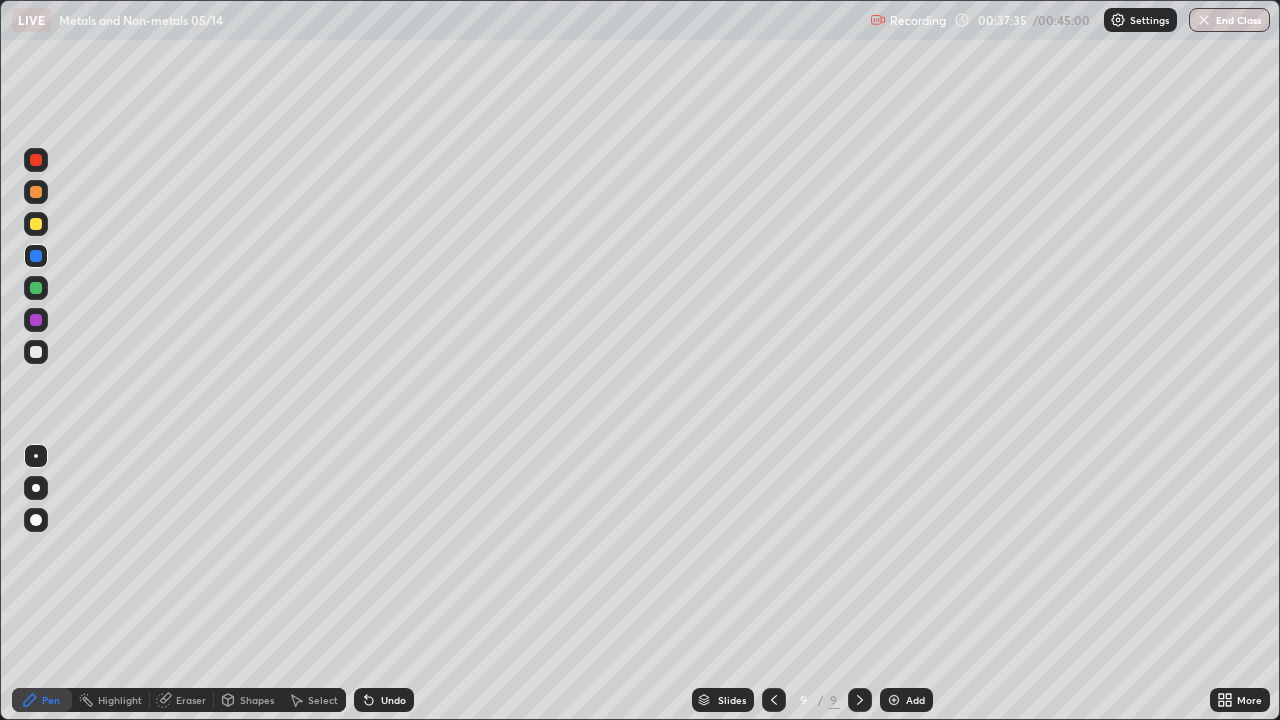 click on "Eraser" at bounding box center (191, 700) 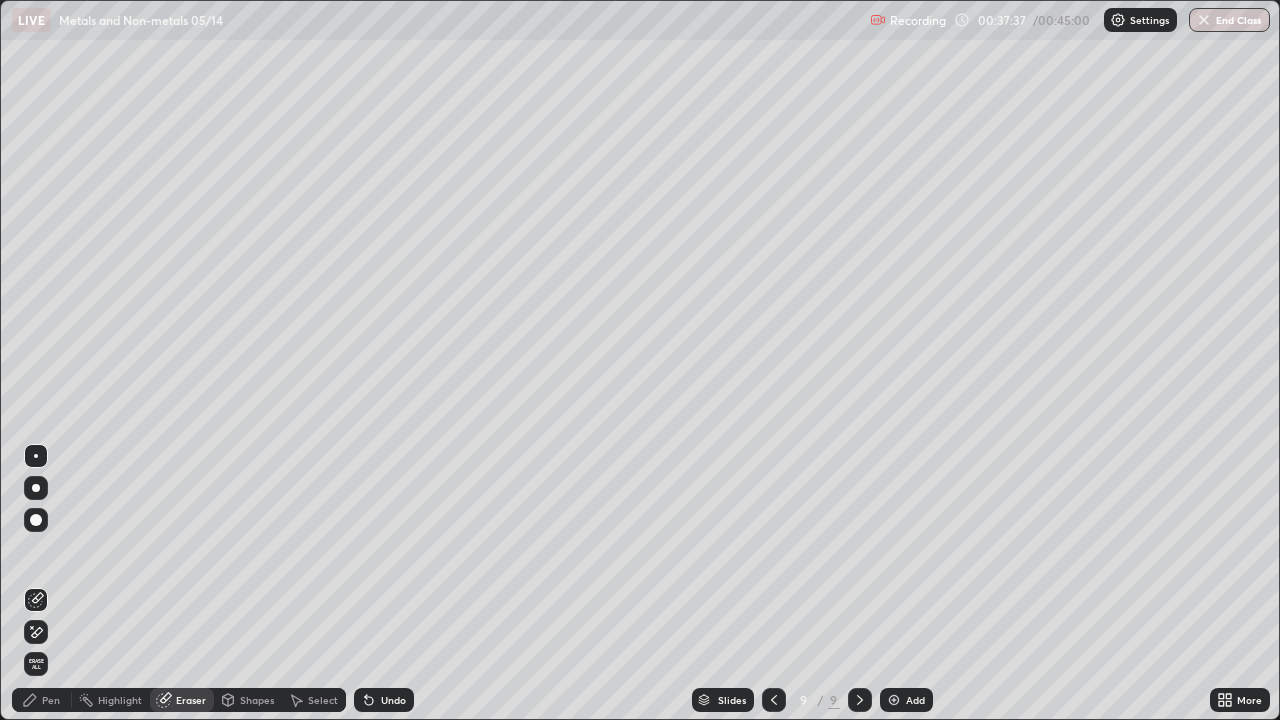 click on "Pen" at bounding box center (51, 700) 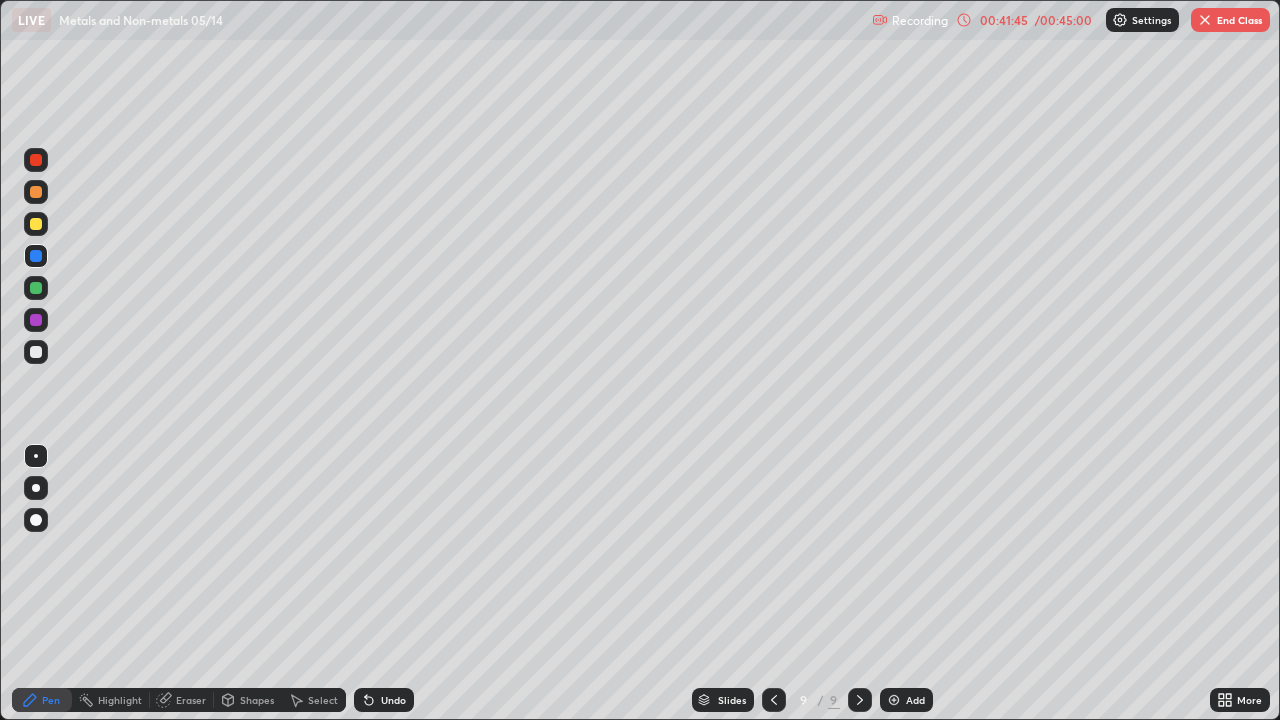 click on "Add" at bounding box center [915, 700] 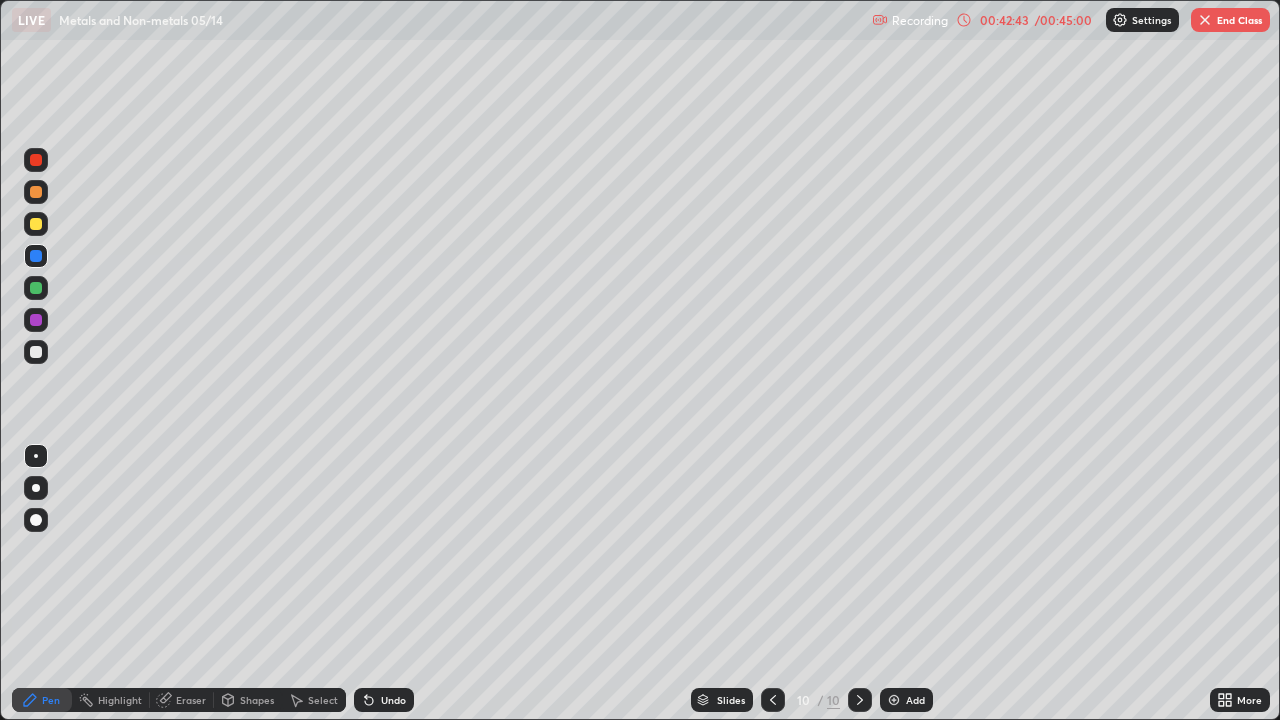 click on "Eraser" at bounding box center (191, 700) 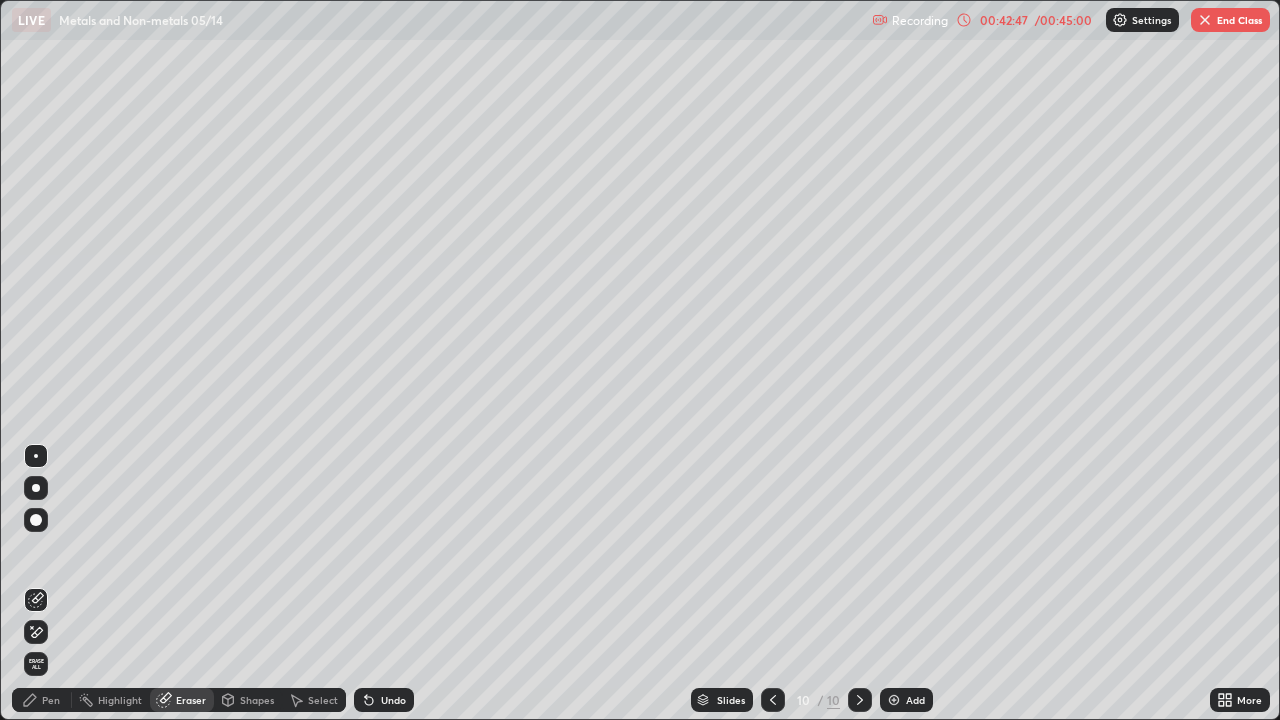 click on "Pen" at bounding box center [42, 700] 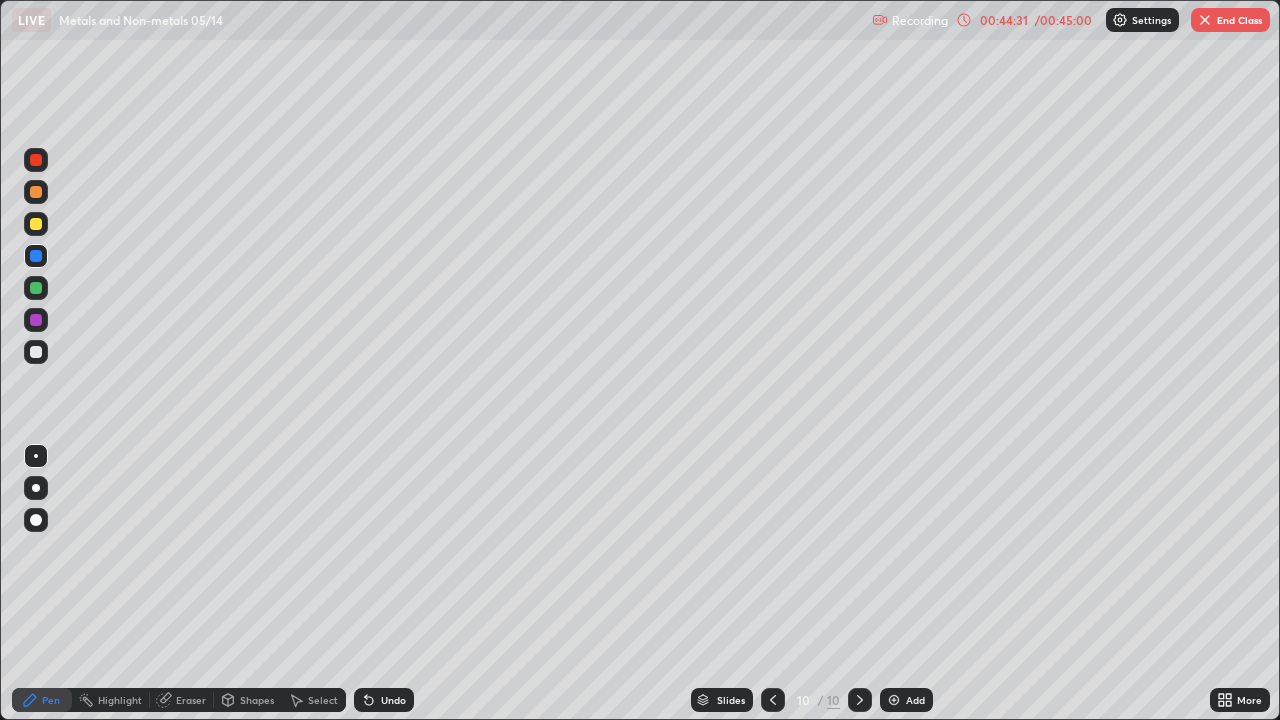 click on "End Class" at bounding box center [1230, 20] 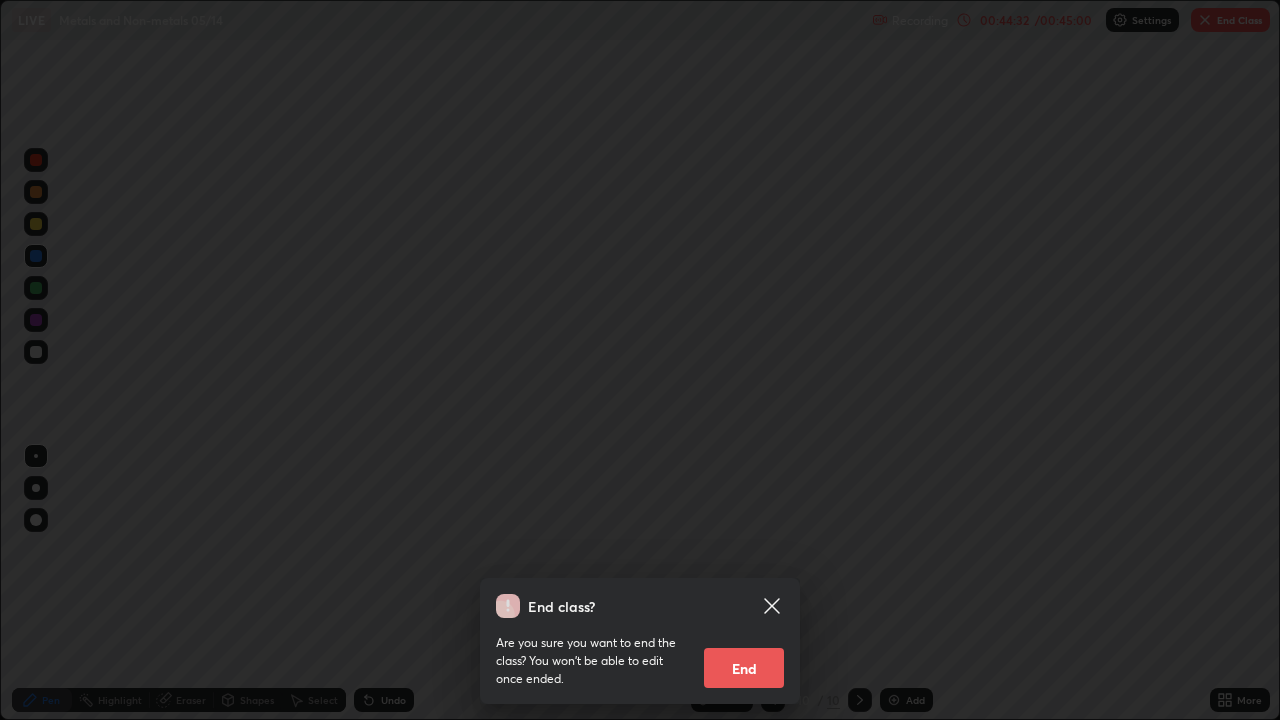click on "End" at bounding box center [744, 668] 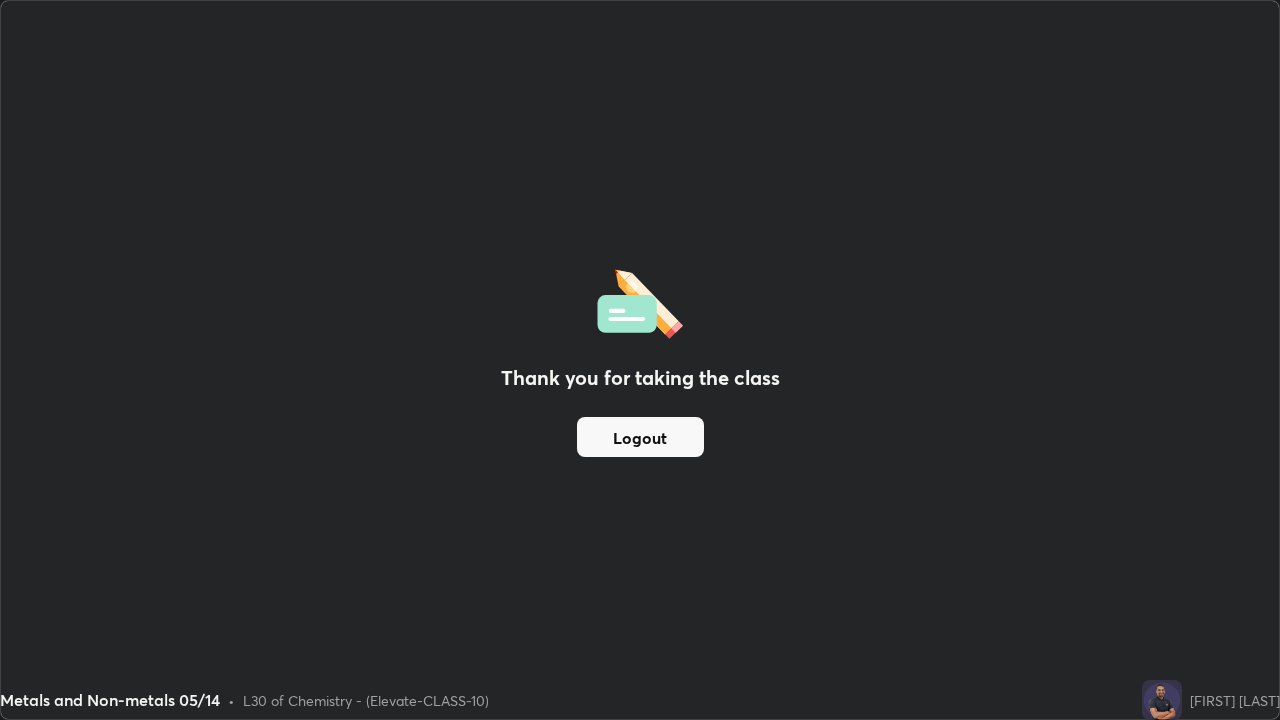 click on "Logout" at bounding box center (640, 437) 